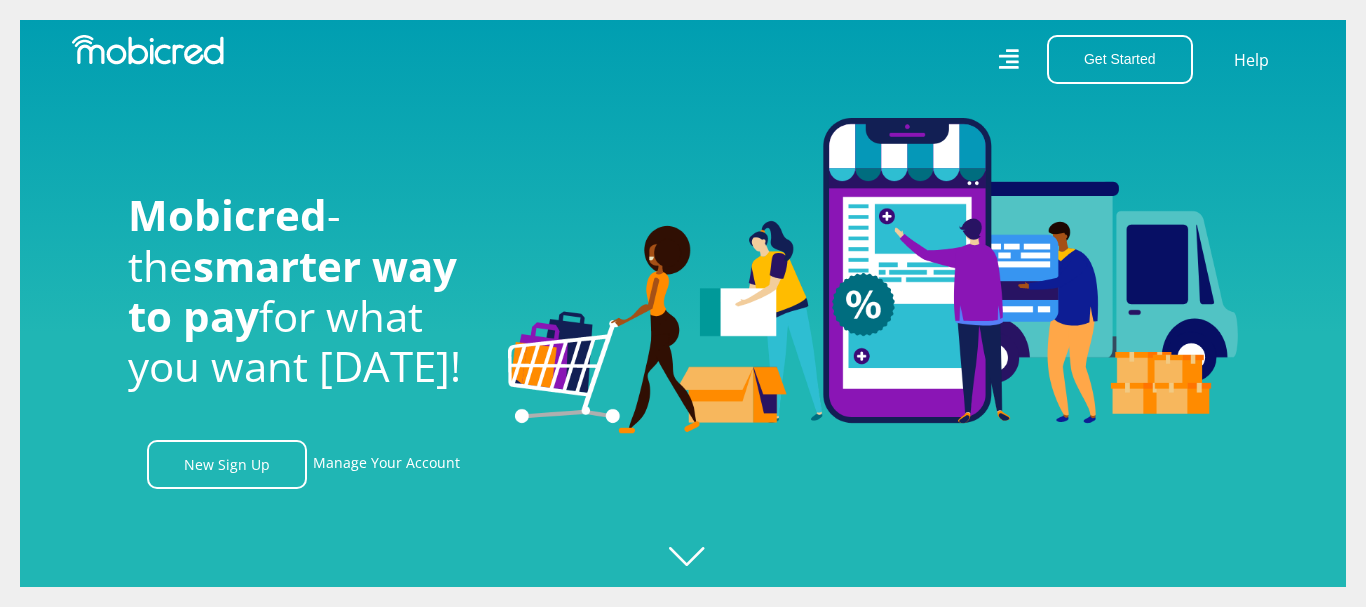 scroll, scrollTop: 0, scrollLeft: 0, axis: both 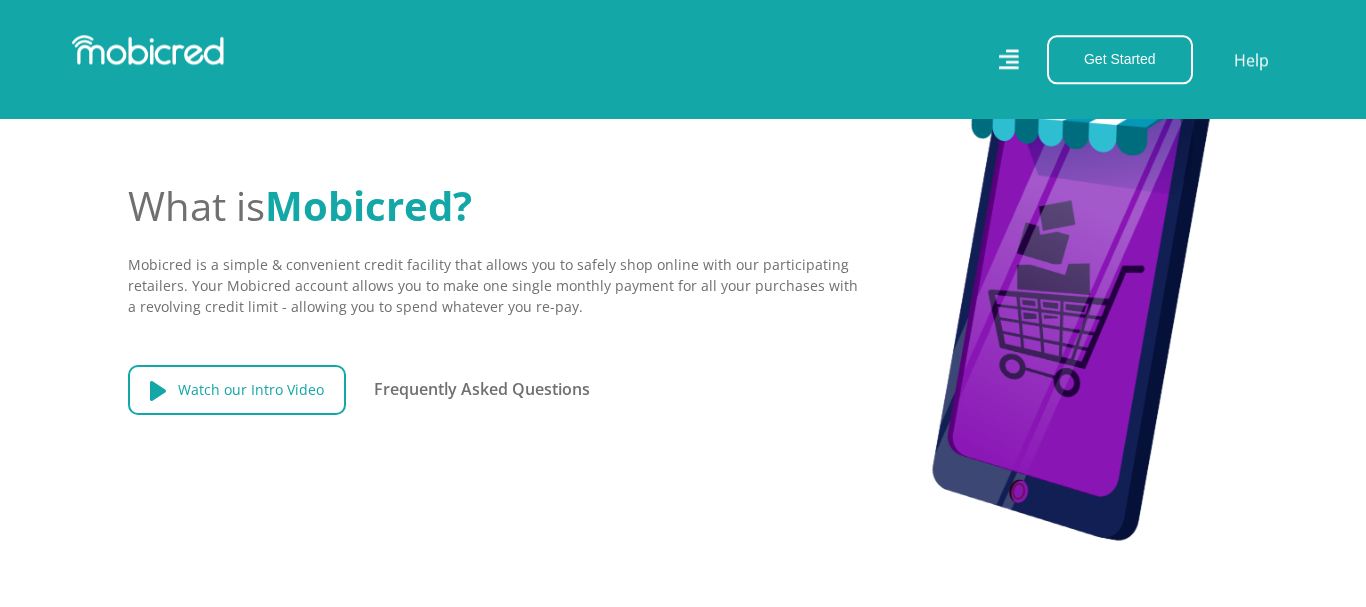 click on "Watch our Intro Video" at bounding box center (237, 390) 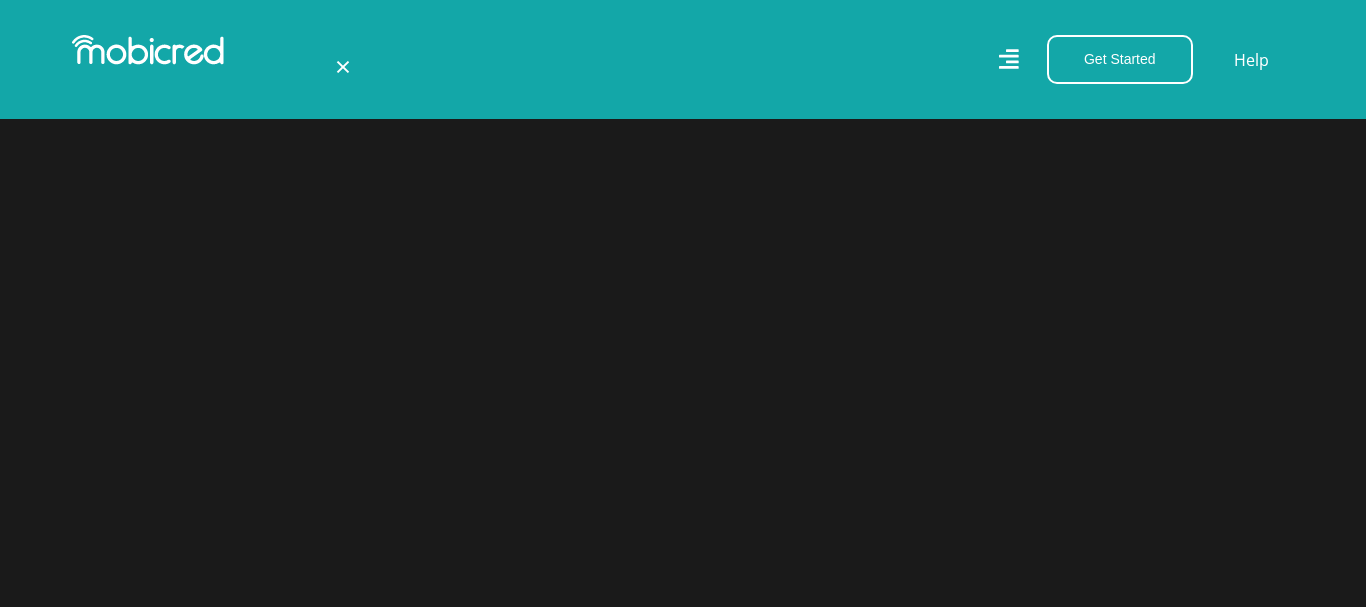scroll, scrollTop: 0, scrollLeft: 0, axis: both 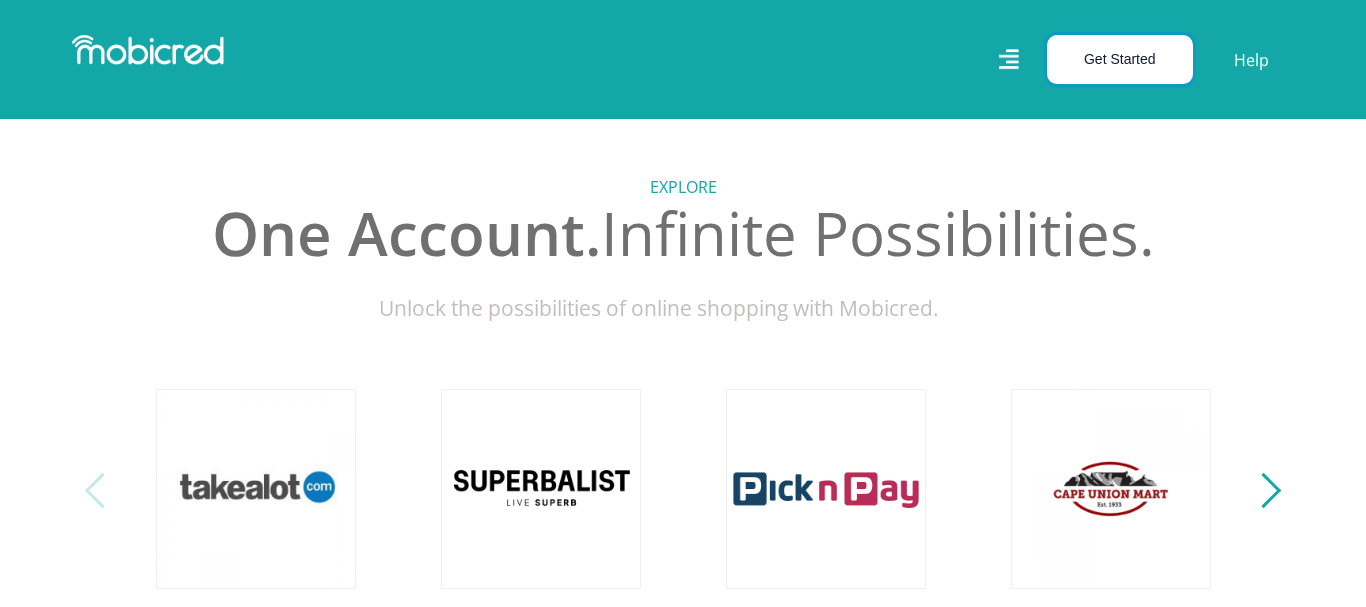 click on "Get Started" at bounding box center (1120, 59) 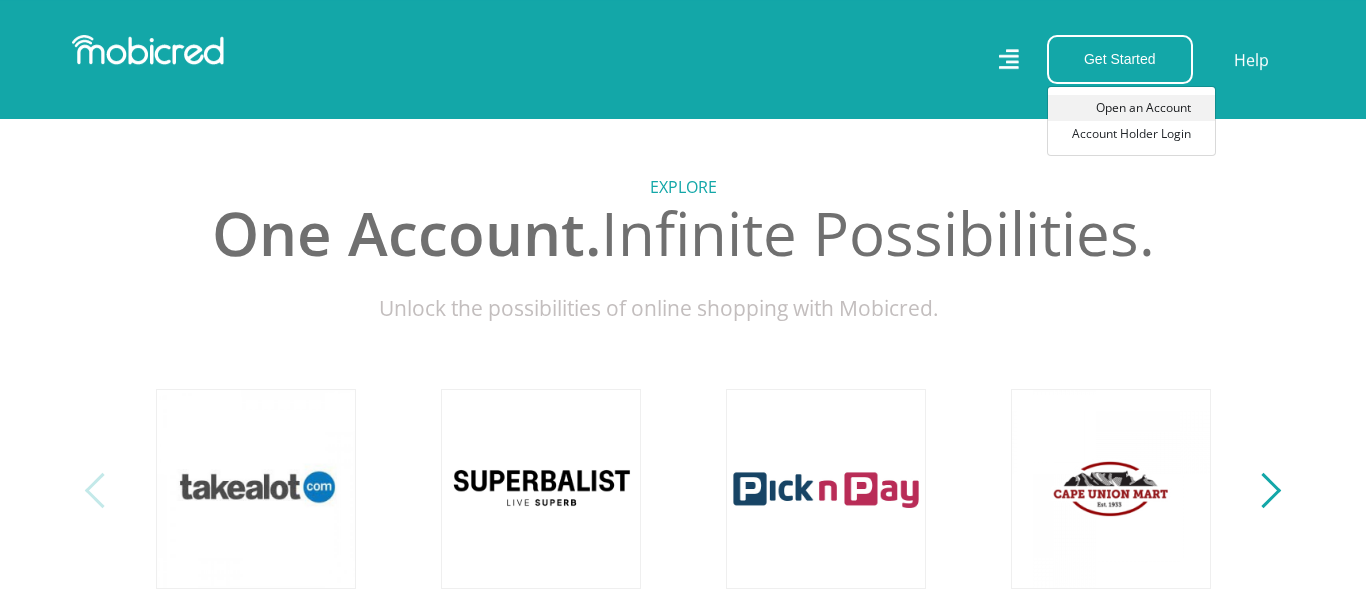 click on "Open an Account" at bounding box center (1131, 108) 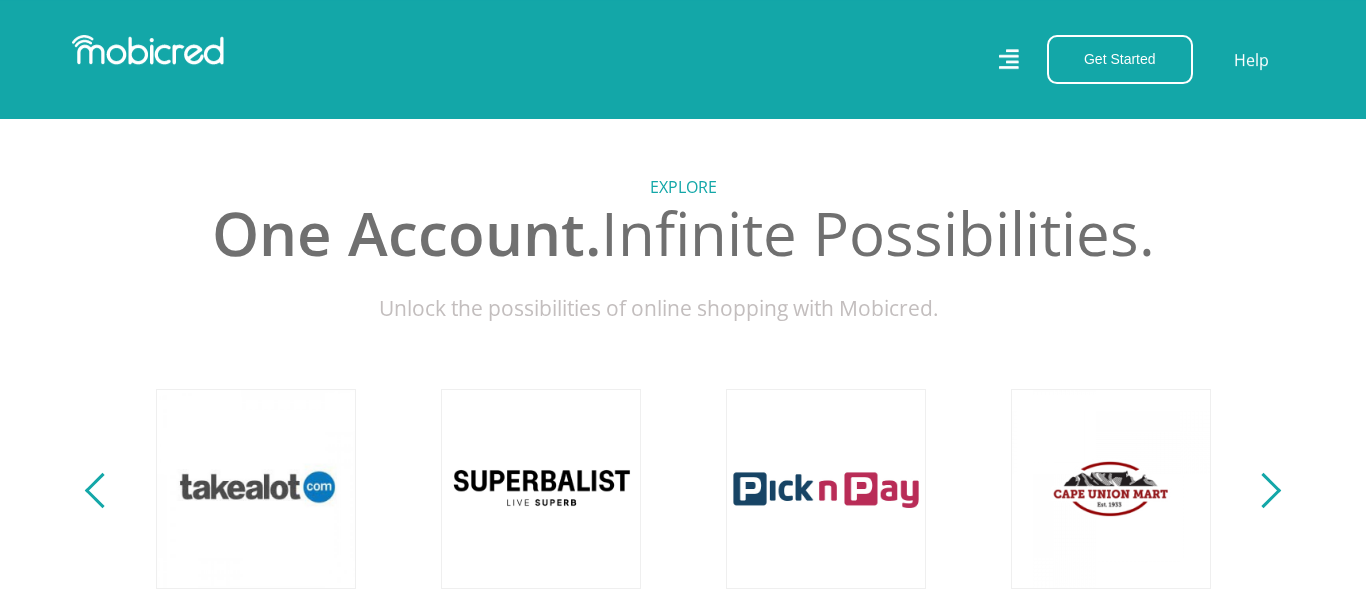 scroll, scrollTop: 0, scrollLeft: 1094, axis: horizontal 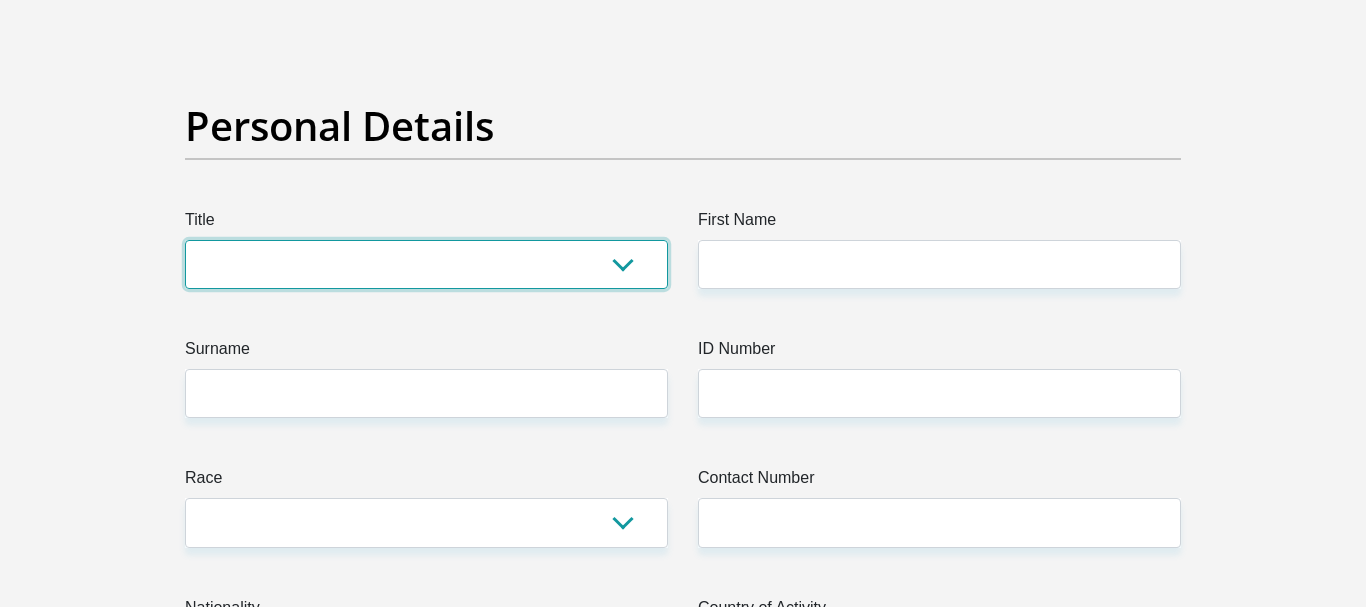 click on "Mr
Ms
Mrs
Dr
Other" at bounding box center (426, 264) 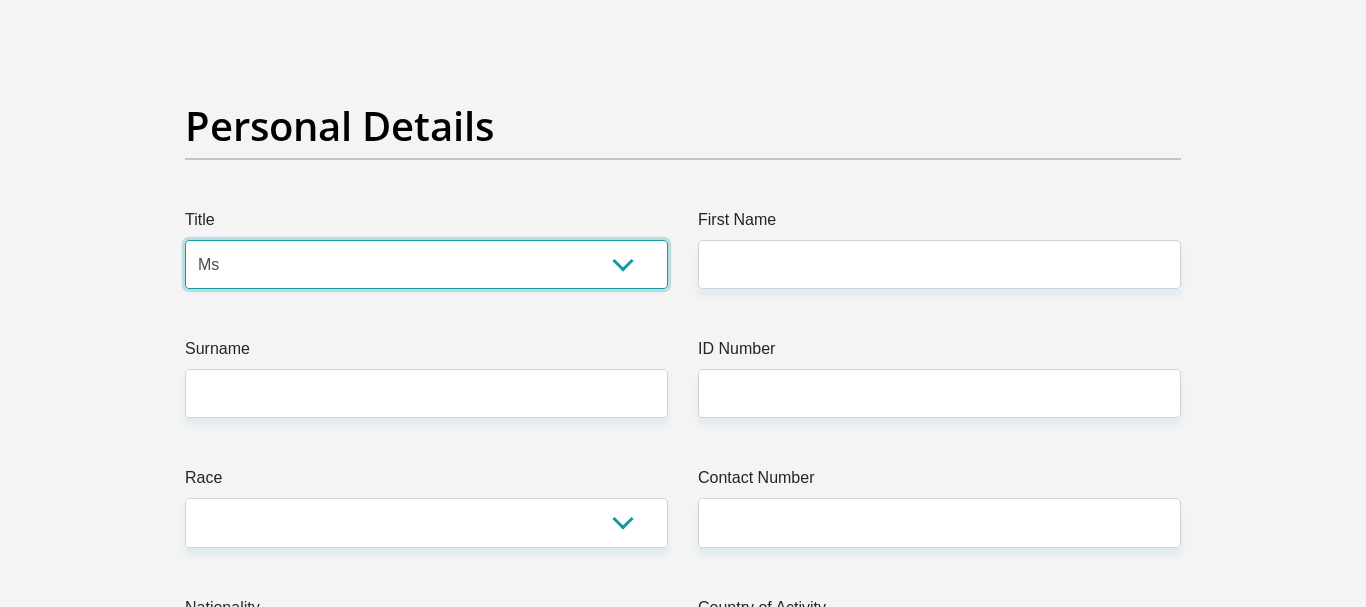 click on "Ms" at bounding box center [0, 0] 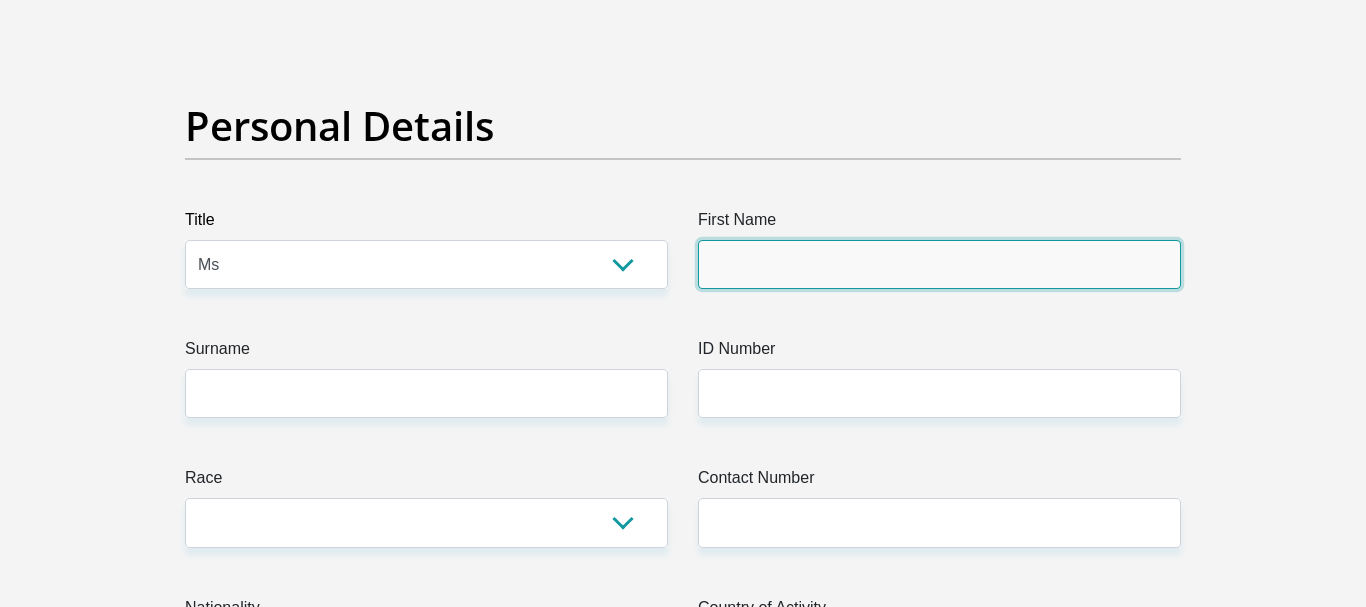 click on "First Name" at bounding box center [939, 264] 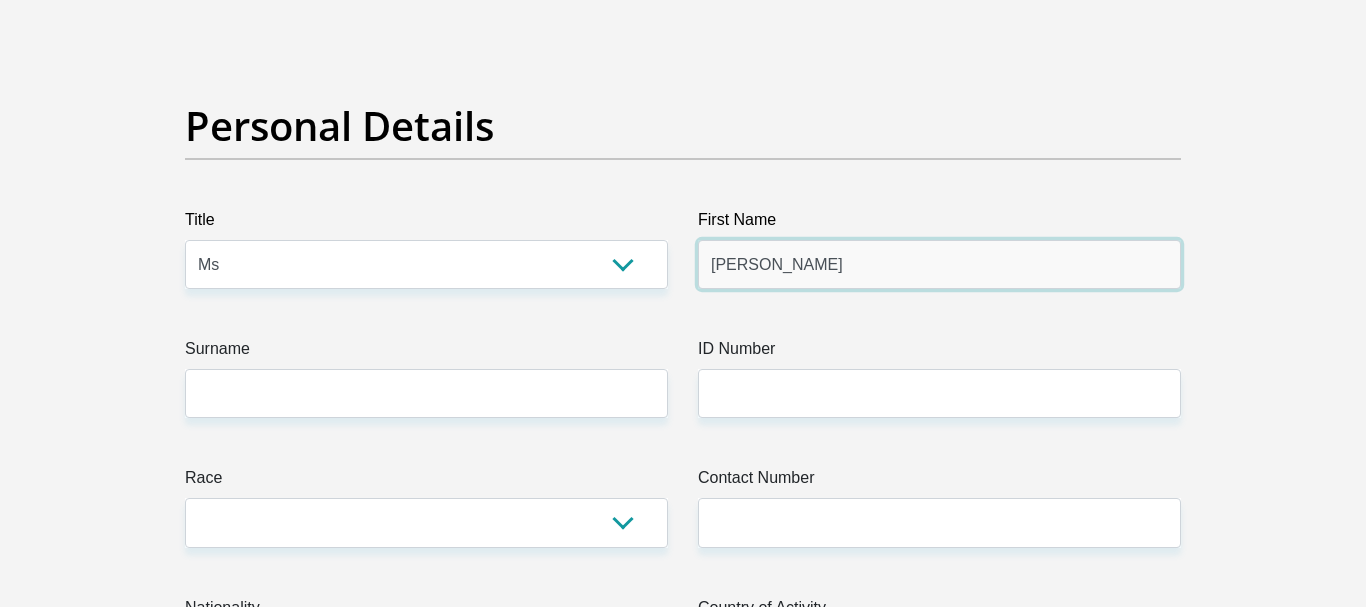 type on "Tatum" 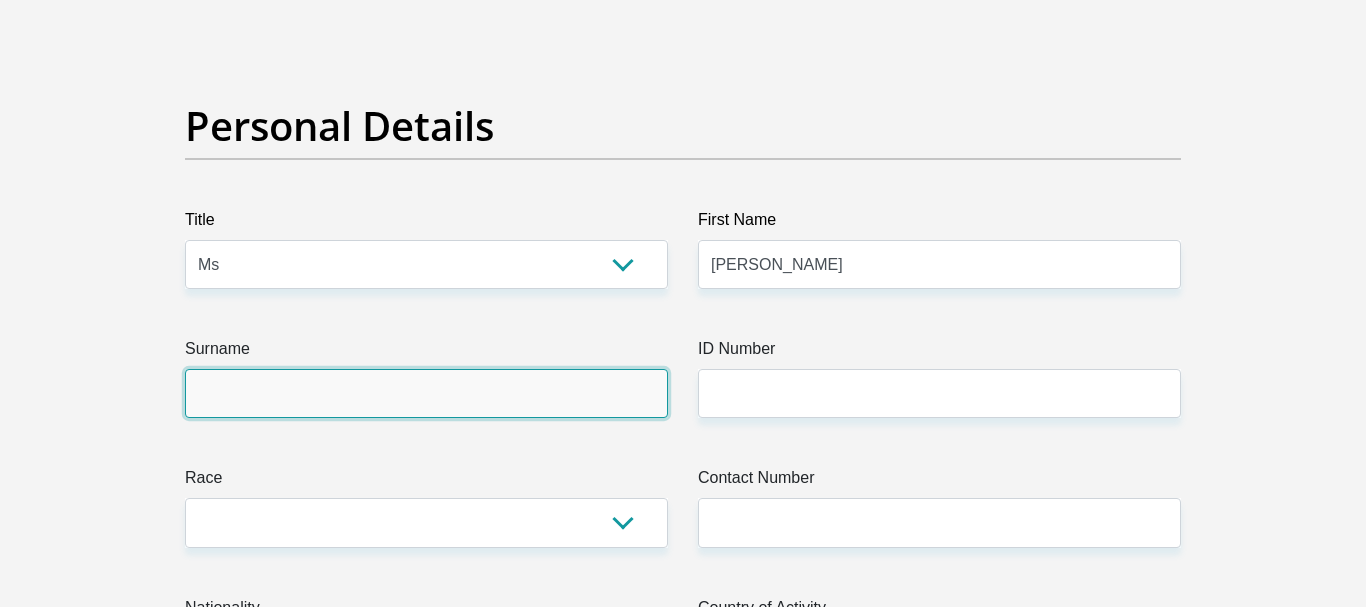 click on "Surname" at bounding box center (426, 393) 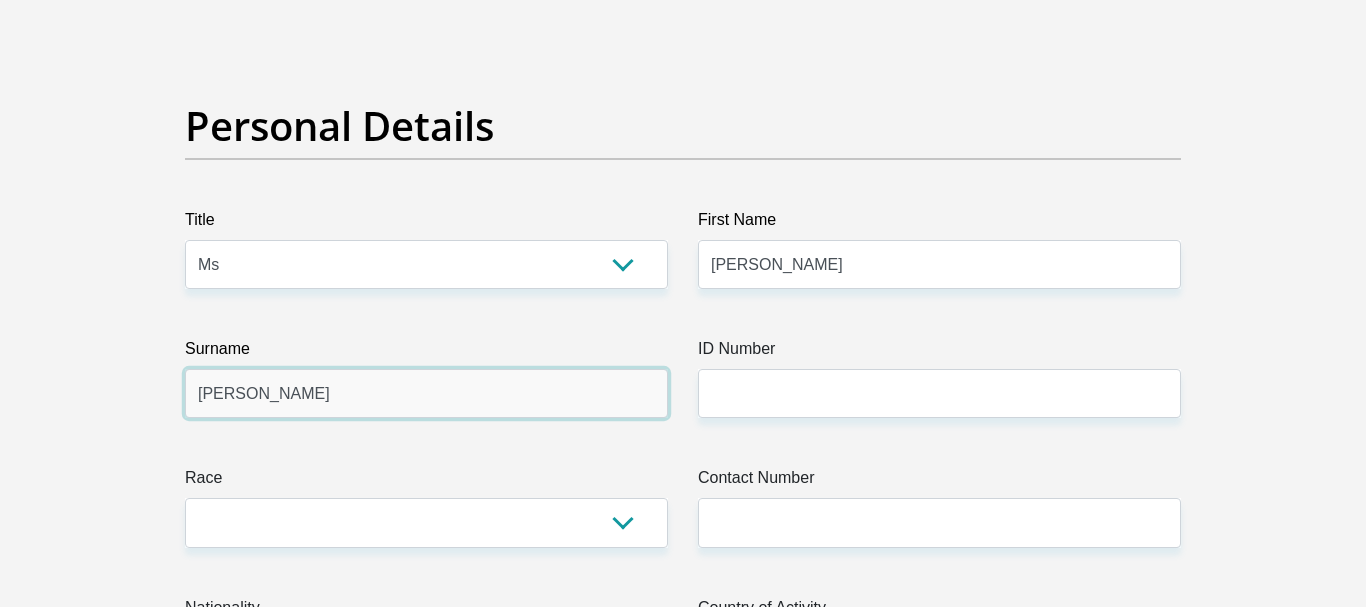 type on "Isaacs" 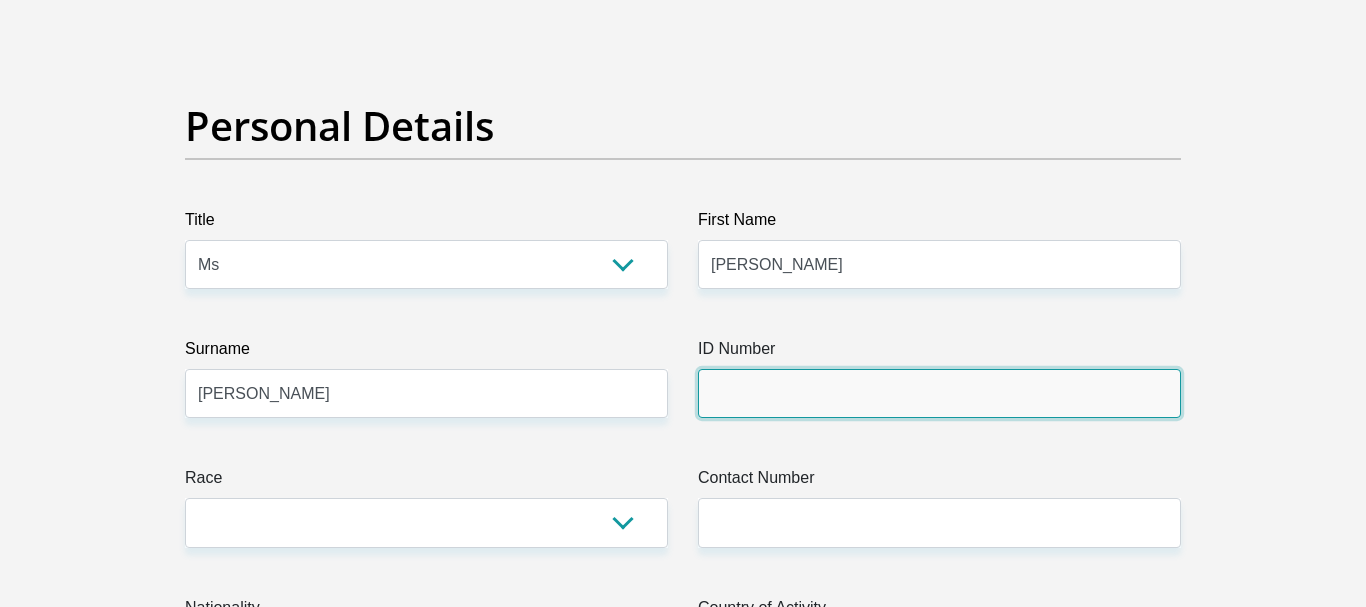 click on "ID Number" at bounding box center (939, 393) 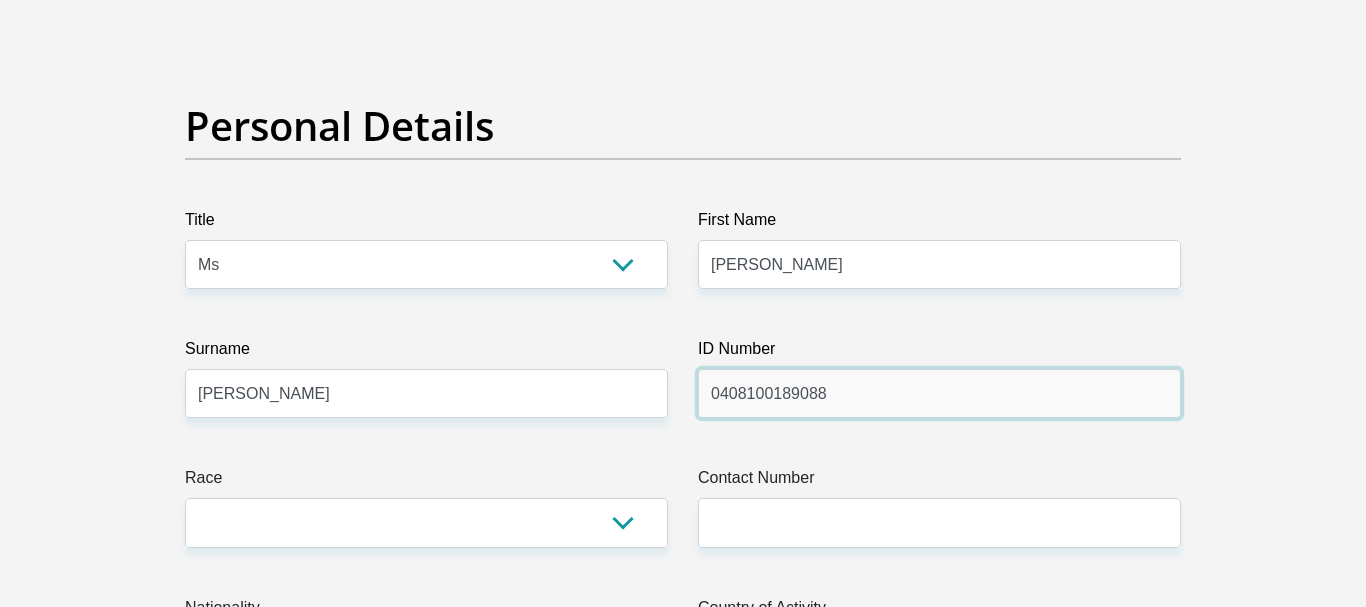 scroll, scrollTop: 291, scrollLeft: 0, axis: vertical 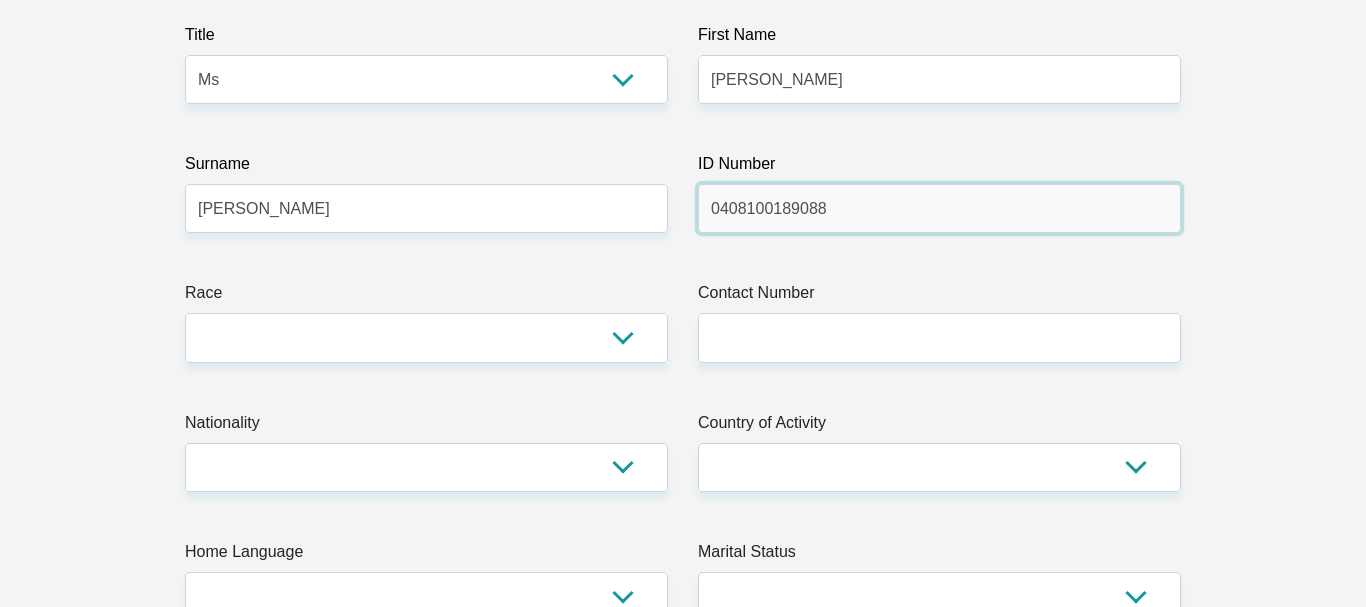 type on "0408100189088" 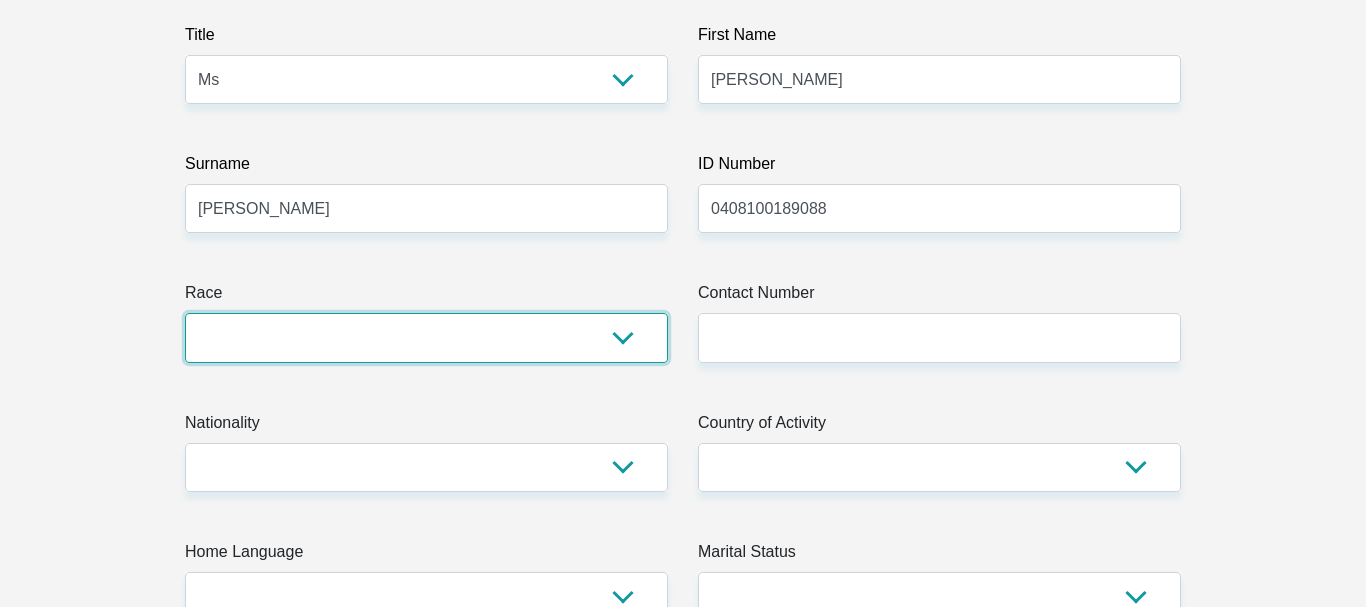 click on "Black
Coloured
Indian
White
Other" at bounding box center (426, 337) 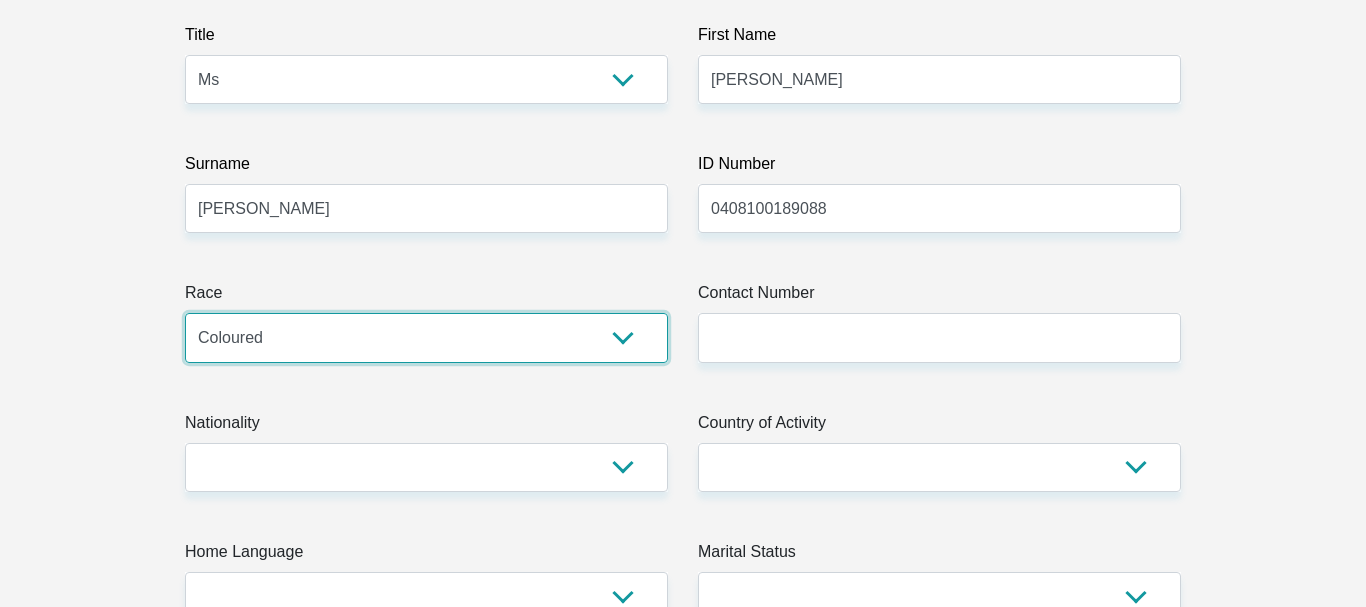 click on "Coloured" at bounding box center [0, 0] 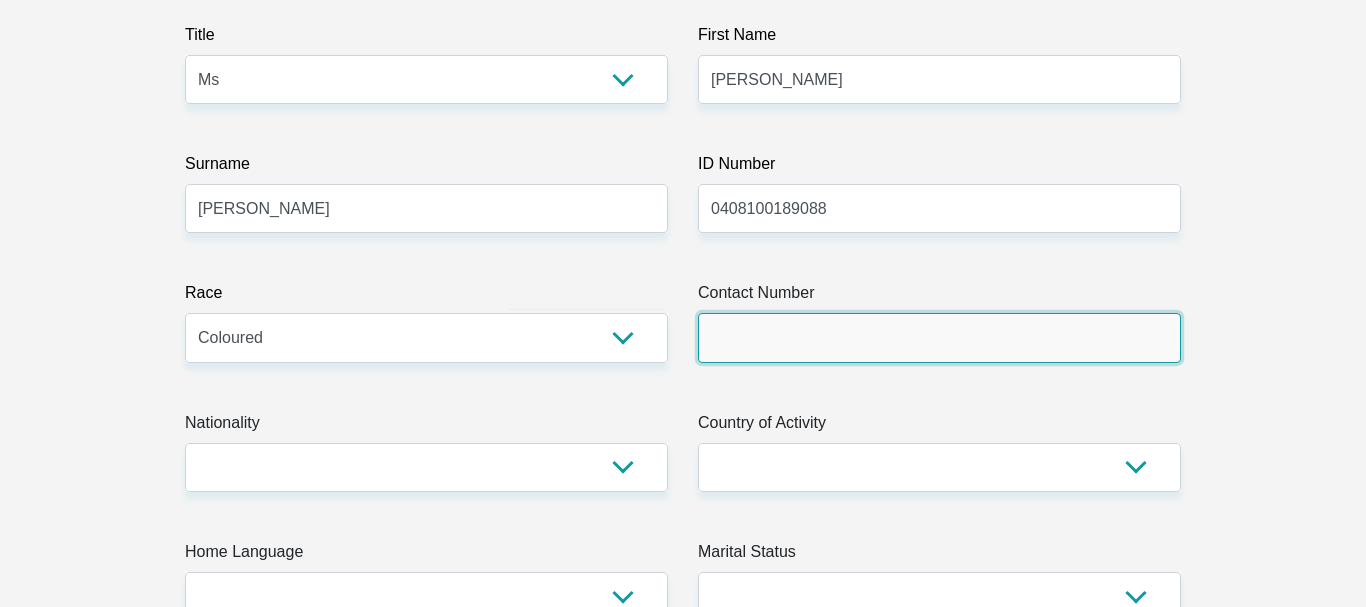 click on "Contact Number" at bounding box center (939, 337) 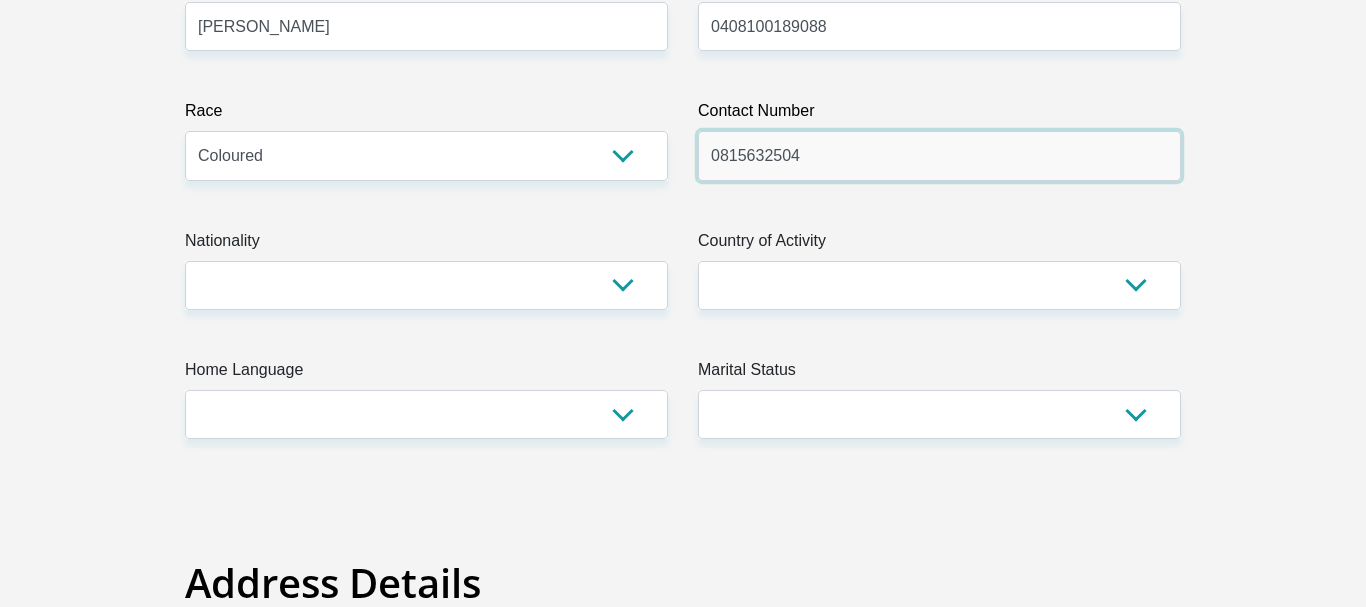 scroll, scrollTop: 480, scrollLeft: 0, axis: vertical 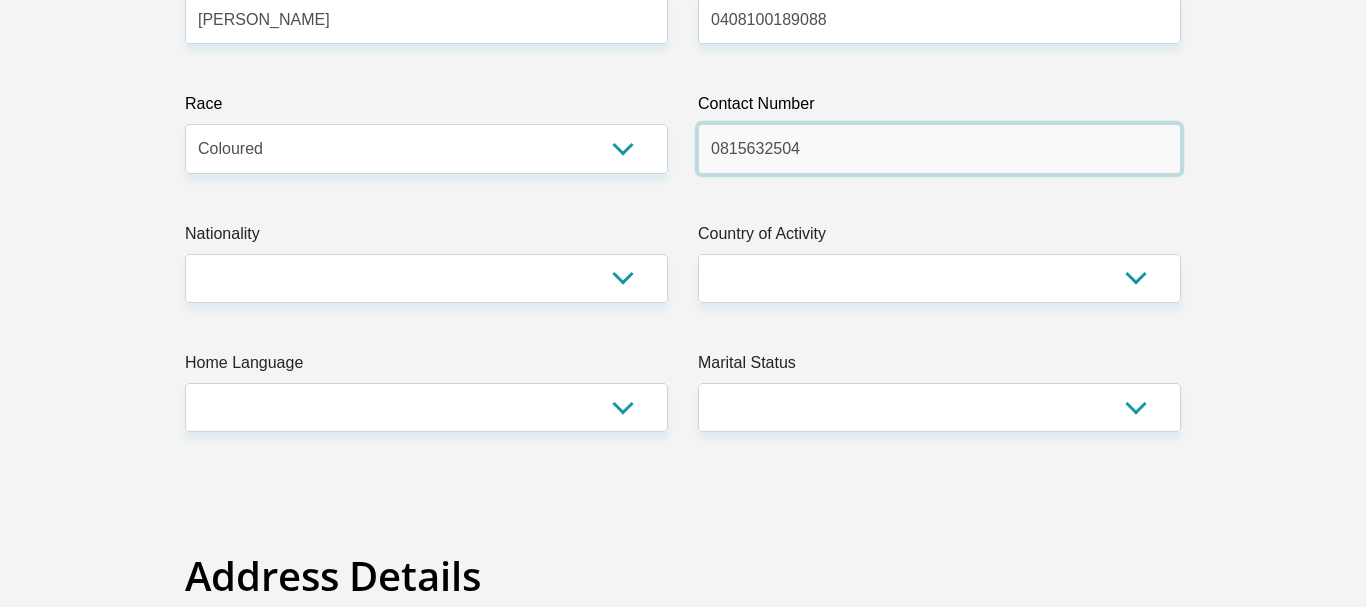 type on "0815632504" 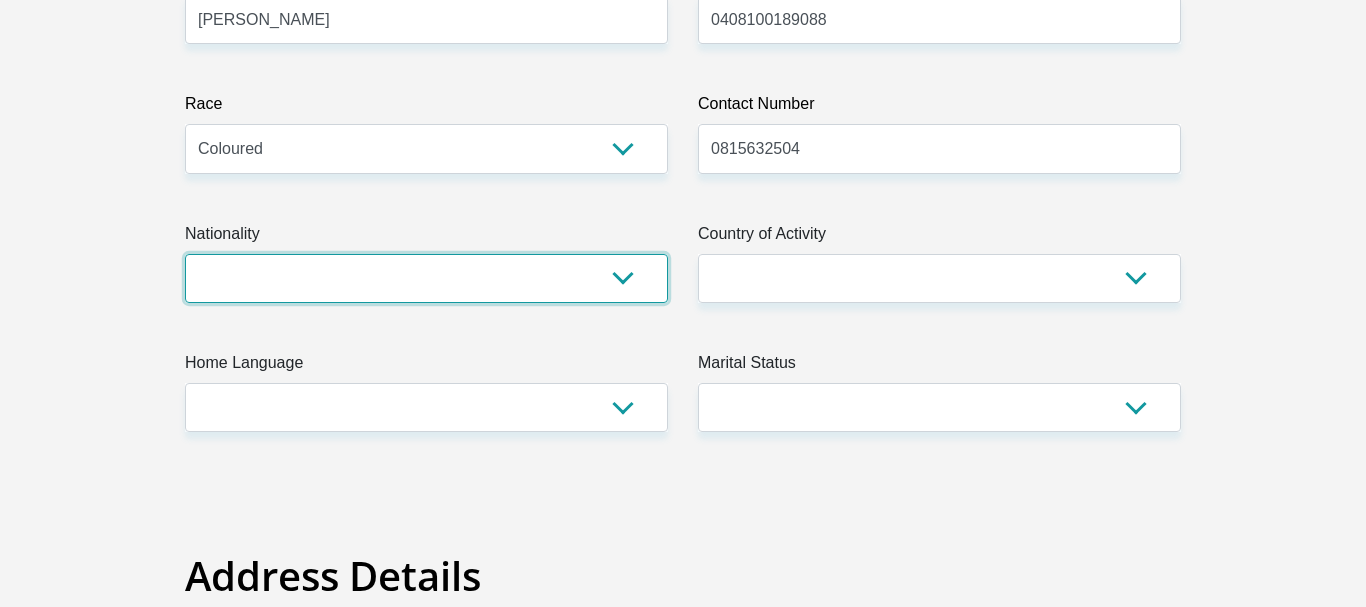 click on "South Africa
Afghanistan
Aland Islands
Albania
Algeria
America Samoa
American Virgin Islands
Andorra
Angola
Anguilla
Antarctica
Antigua and Barbuda
Argentina
Armenia
Aruba
Ascension Island
Australia
Austria
Azerbaijan
Bahamas
Bahrain
Bangladesh
Barbados
Chad" at bounding box center (426, 278) 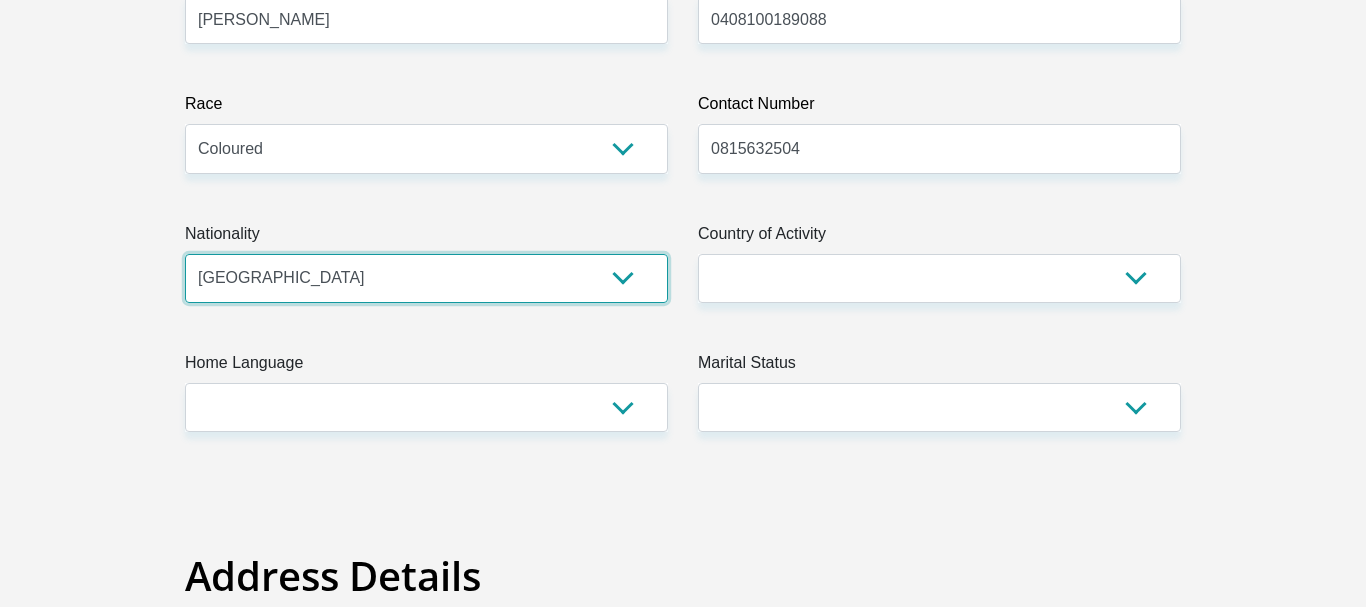 click on "South Africa" at bounding box center (0, 0) 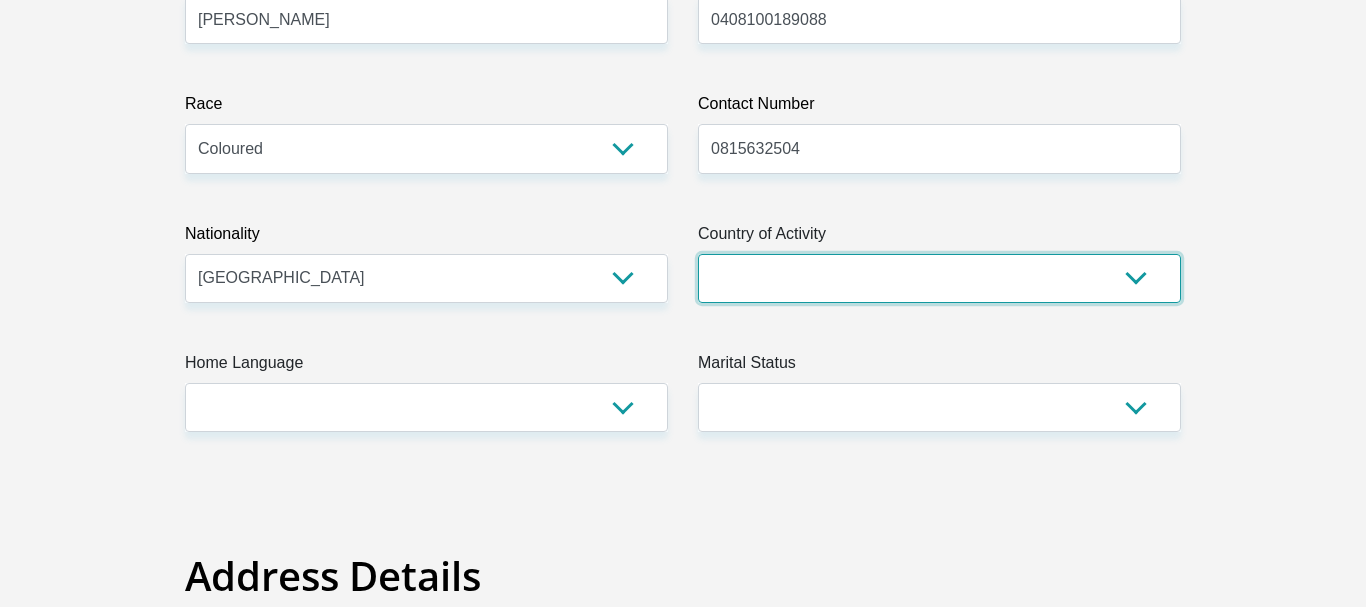 click on "South Africa
Afghanistan
Aland Islands
Albania
Algeria
America Samoa
American Virgin Islands
Andorra
Angola
Anguilla
Antarctica
Antigua and Barbuda
Argentina
Armenia
Aruba
Ascension Island
Australia
Austria
Azerbaijan
Chad" at bounding box center (939, 278) 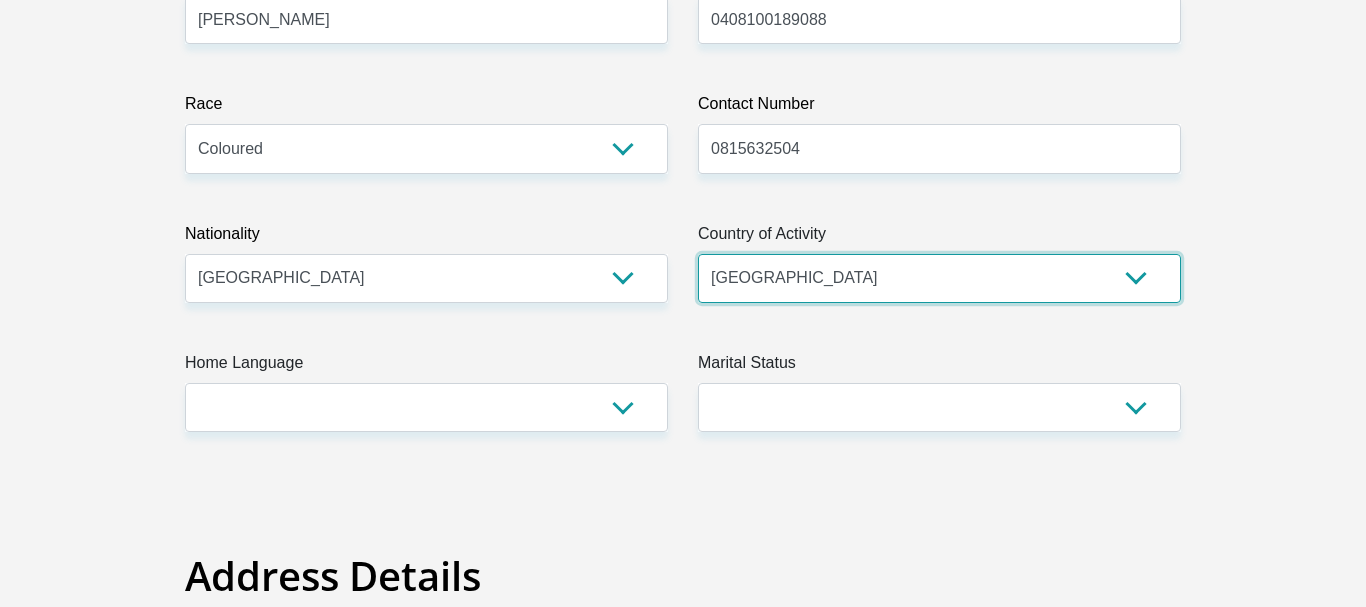 click on "South Africa" at bounding box center (0, 0) 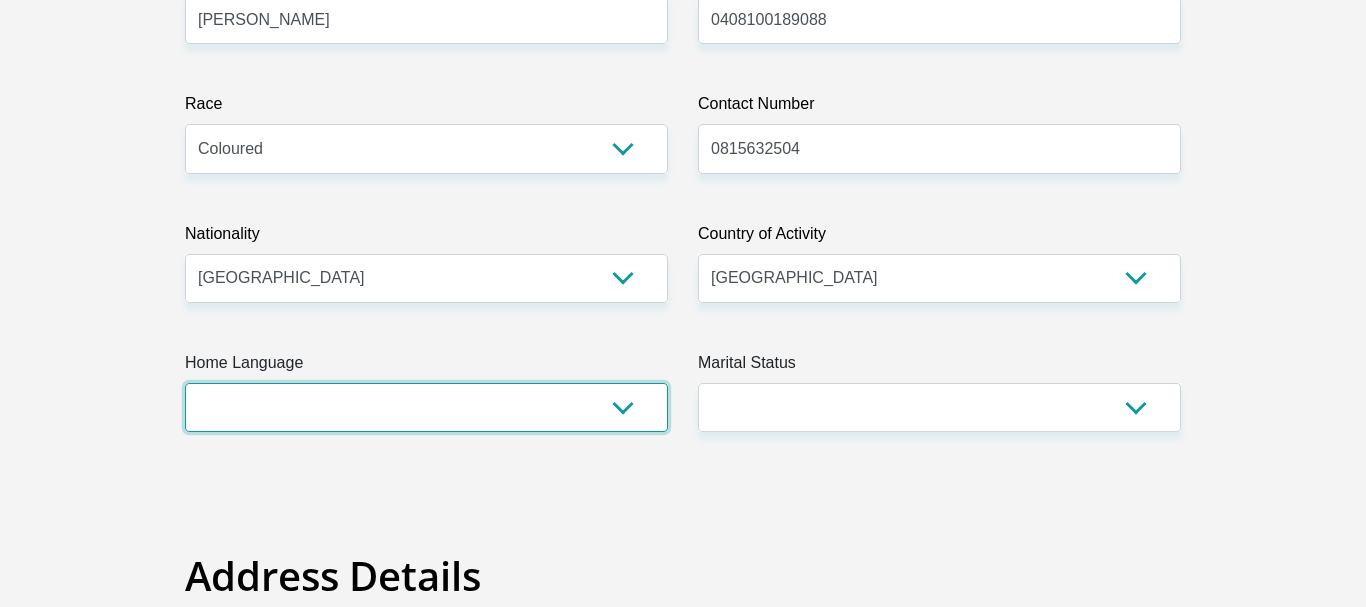 click on "Afrikaans
English
Sepedi
South Ndebele
Southern Sotho
Swati
Tsonga
Tswana
Venda
Xhosa
Zulu
Other" at bounding box center [426, 407] 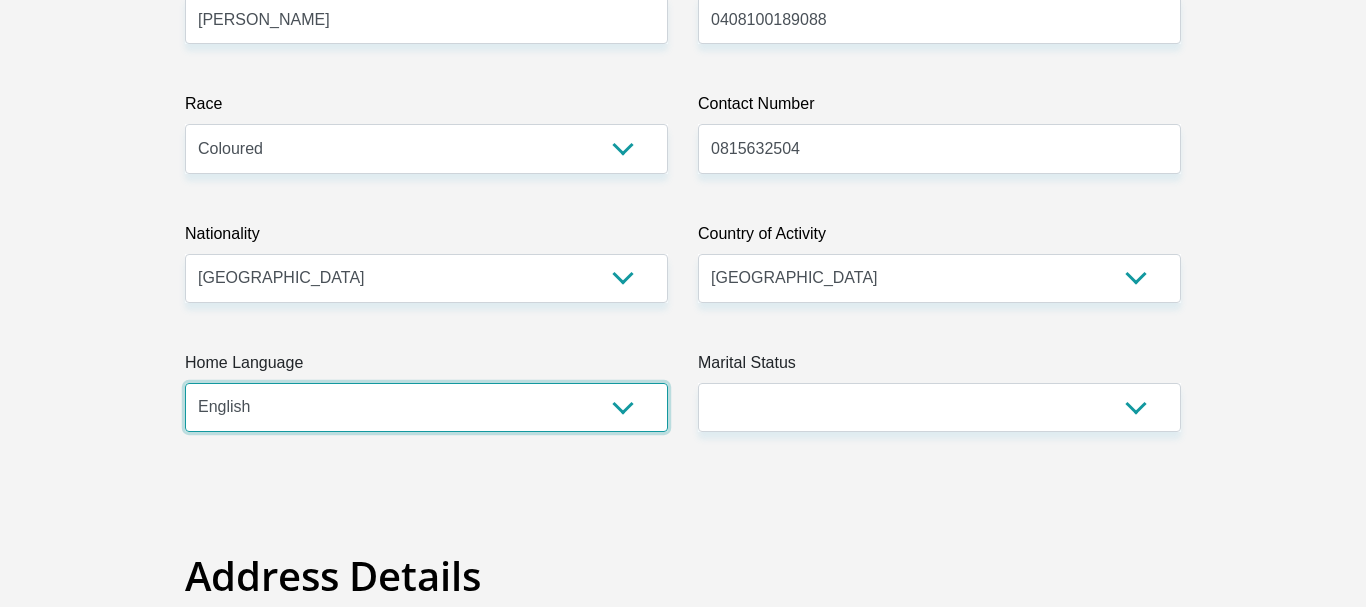 click on "English" at bounding box center [0, 0] 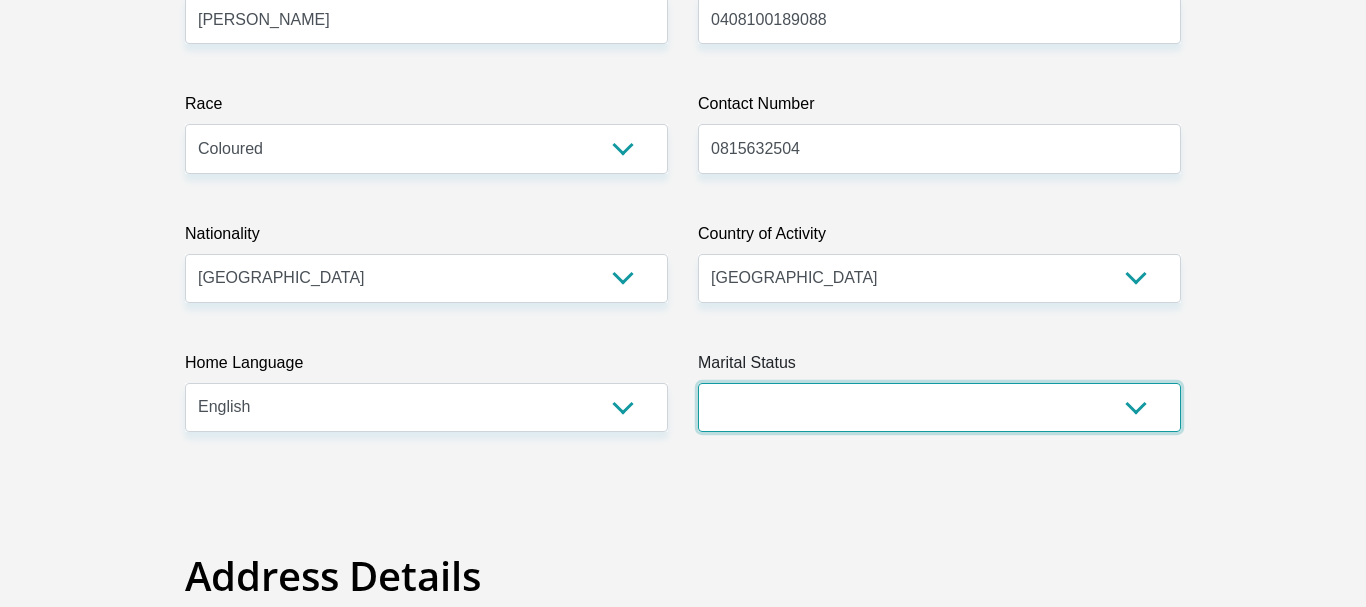 click on "Married ANC
Single
Divorced
Widowed
Married COP or Customary Law" at bounding box center [939, 407] 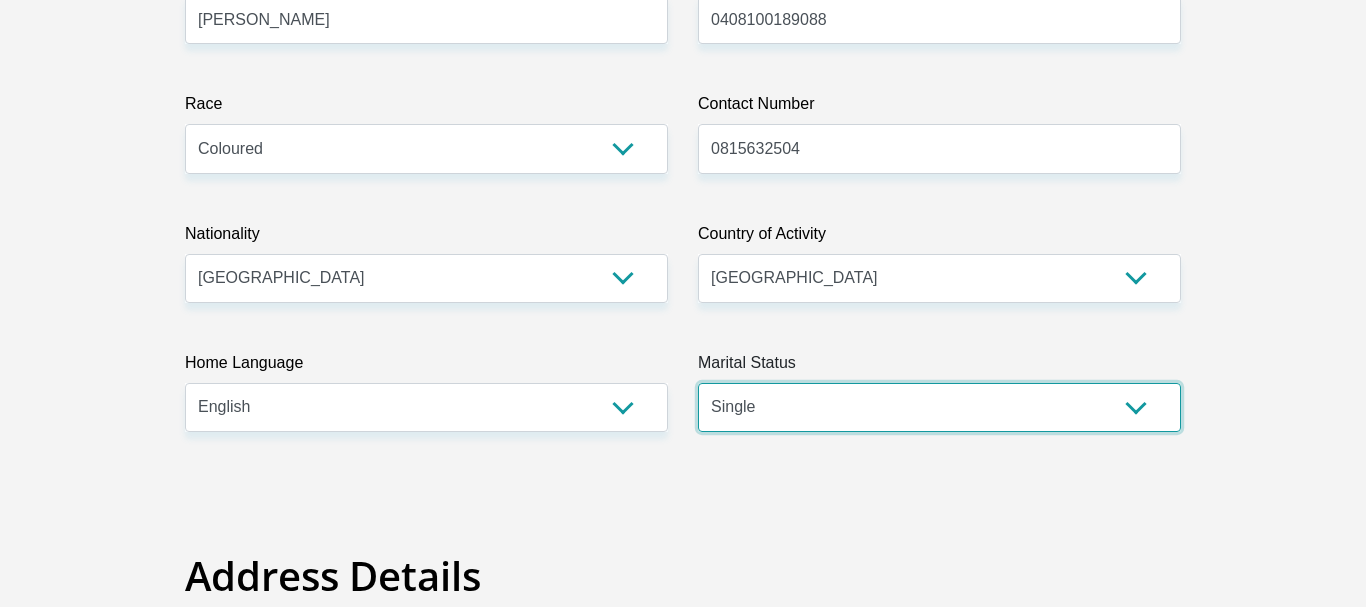 click on "Single" at bounding box center [0, 0] 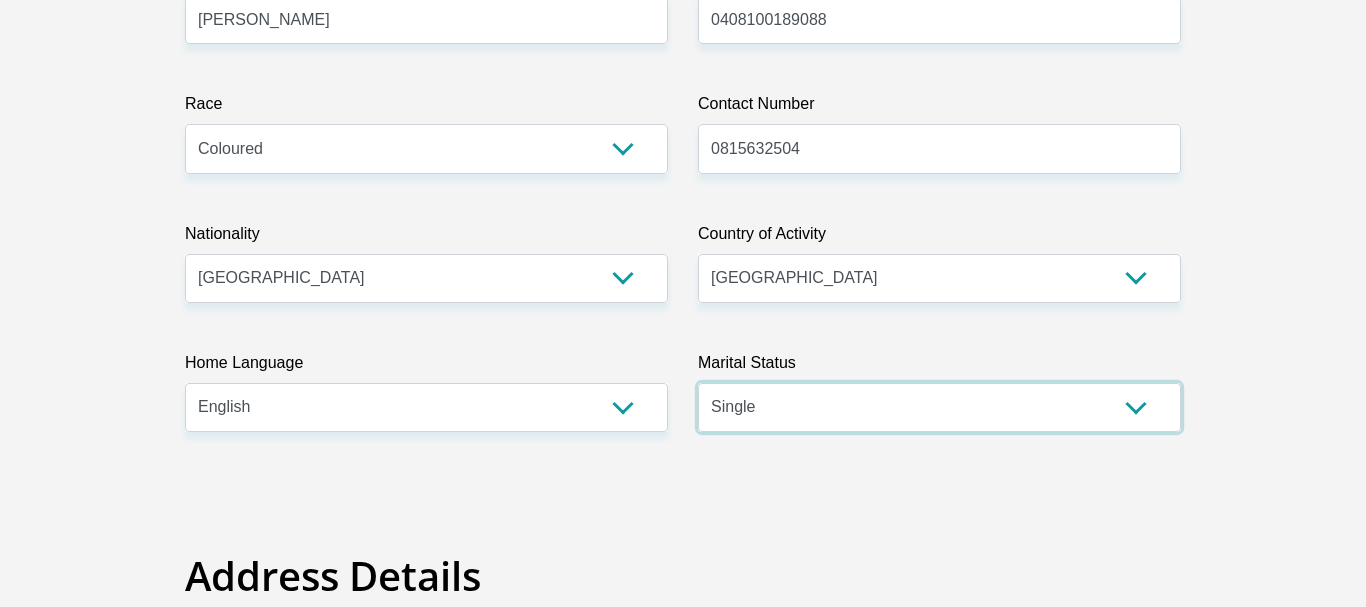 scroll, scrollTop: 861, scrollLeft: 0, axis: vertical 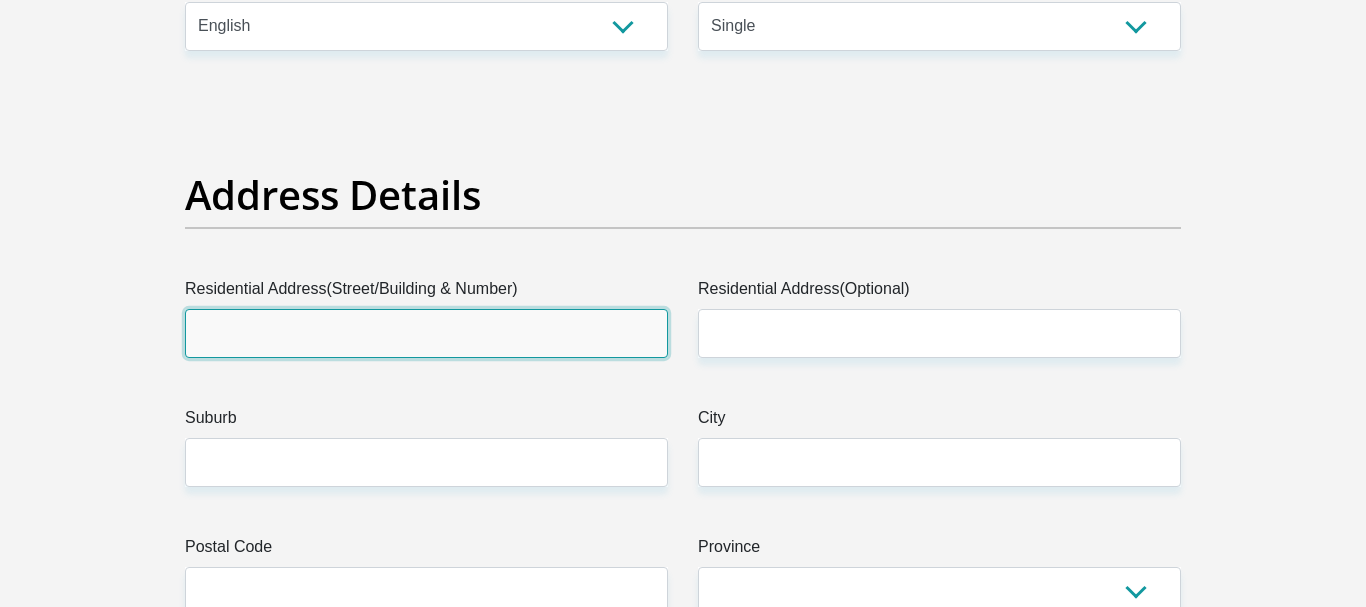 click on "Residential Address(Street/Building & Number)" at bounding box center (426, 333) 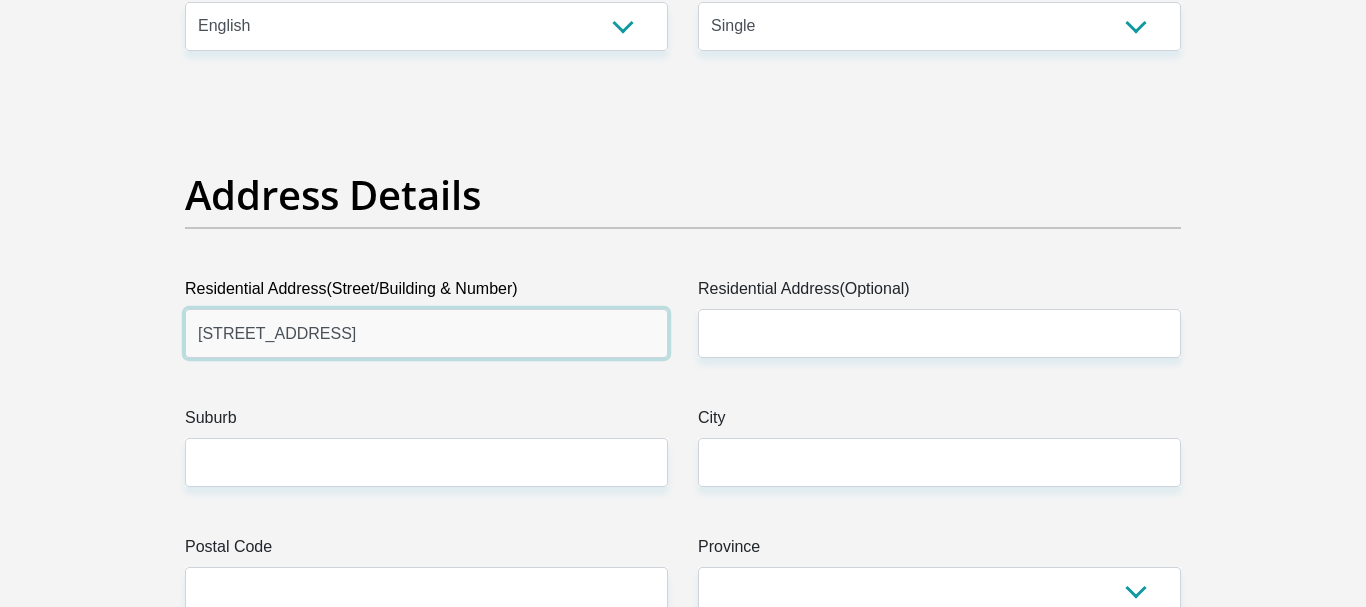 type on "3 Amendel Way Westridge" 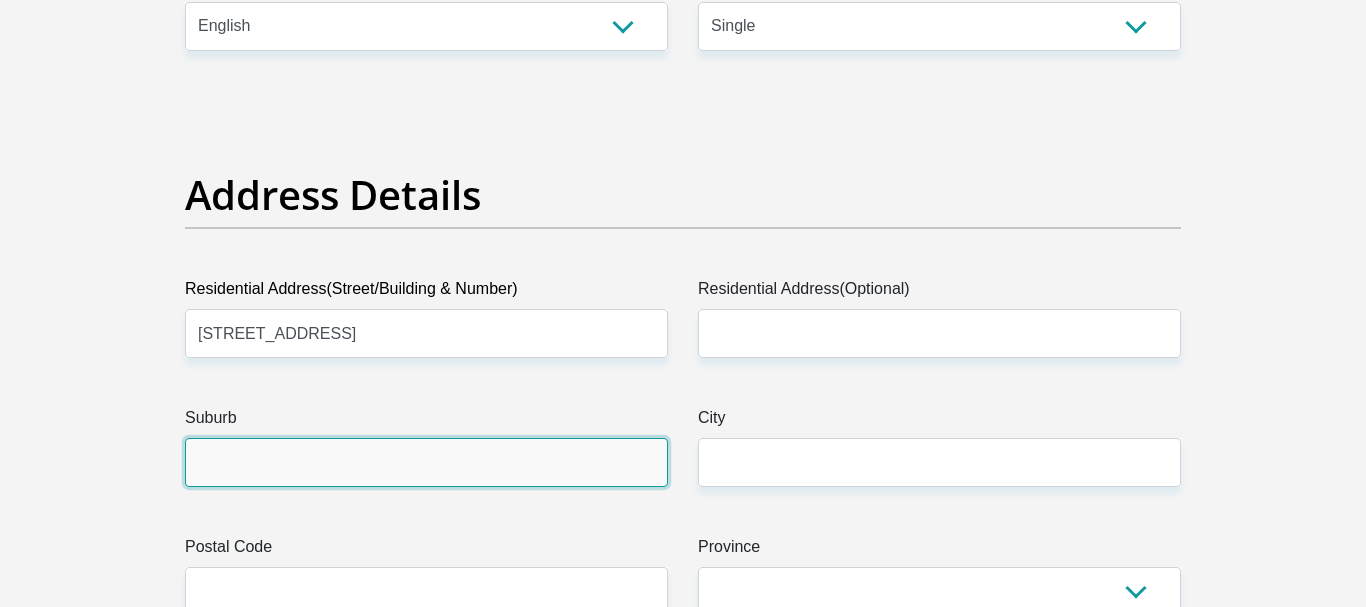 click on "Suburb" at bounding box center (426, 462) 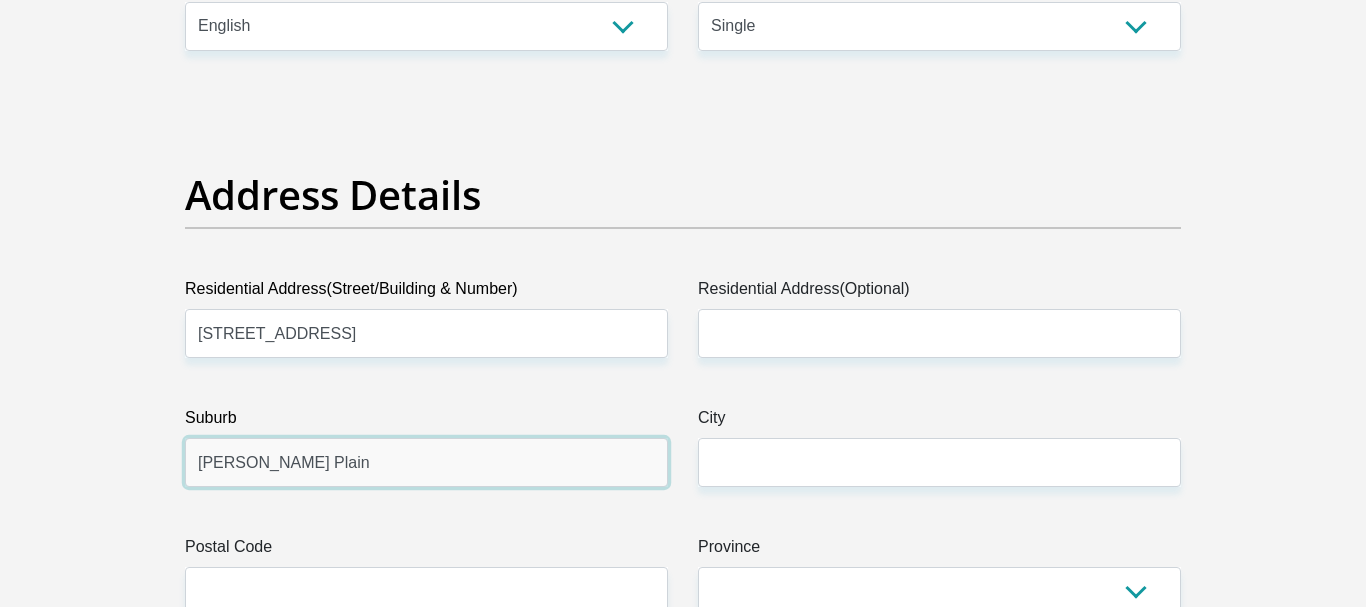 type on "Mitchell's Plain" 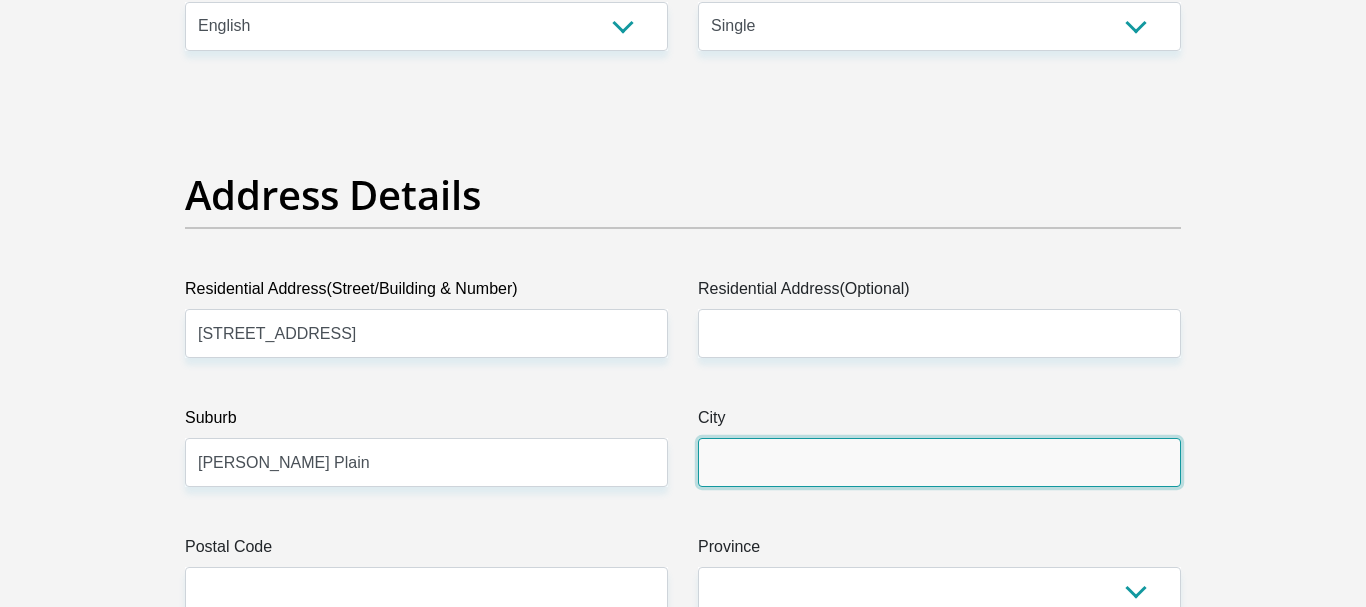 click on "City" at bounding box center [939, 462] 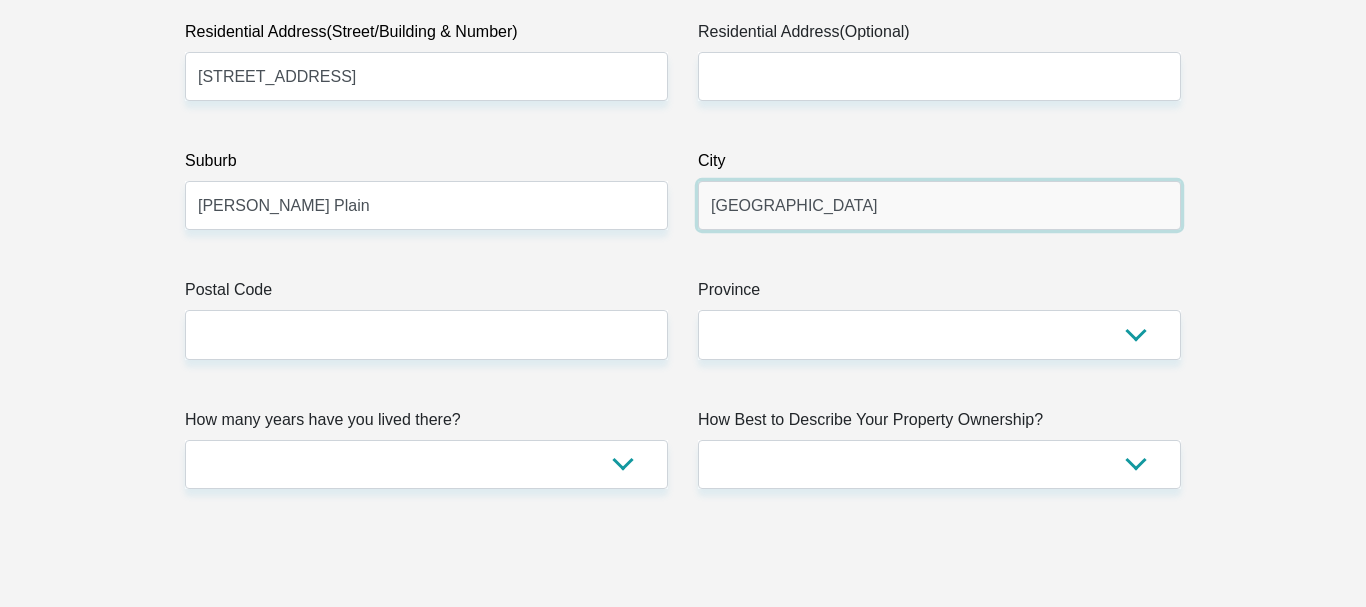 scroll, scrollTop: 1121, scrollLeft: 0, axis: vertical 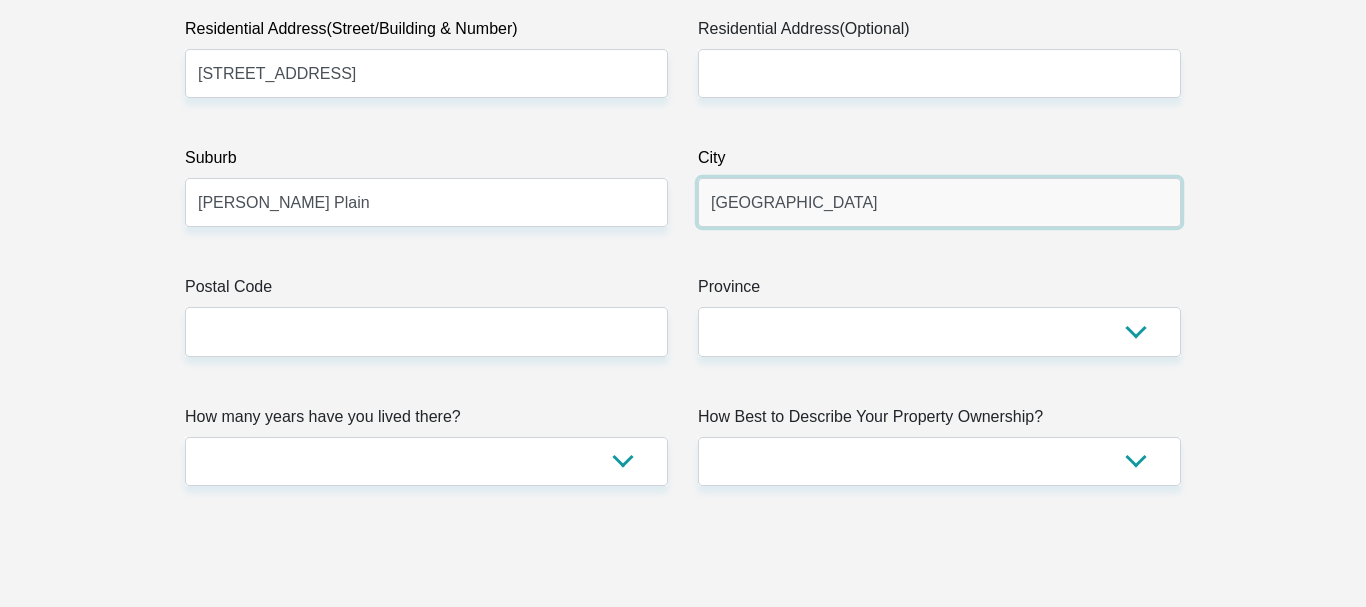 type on "Cape Town" 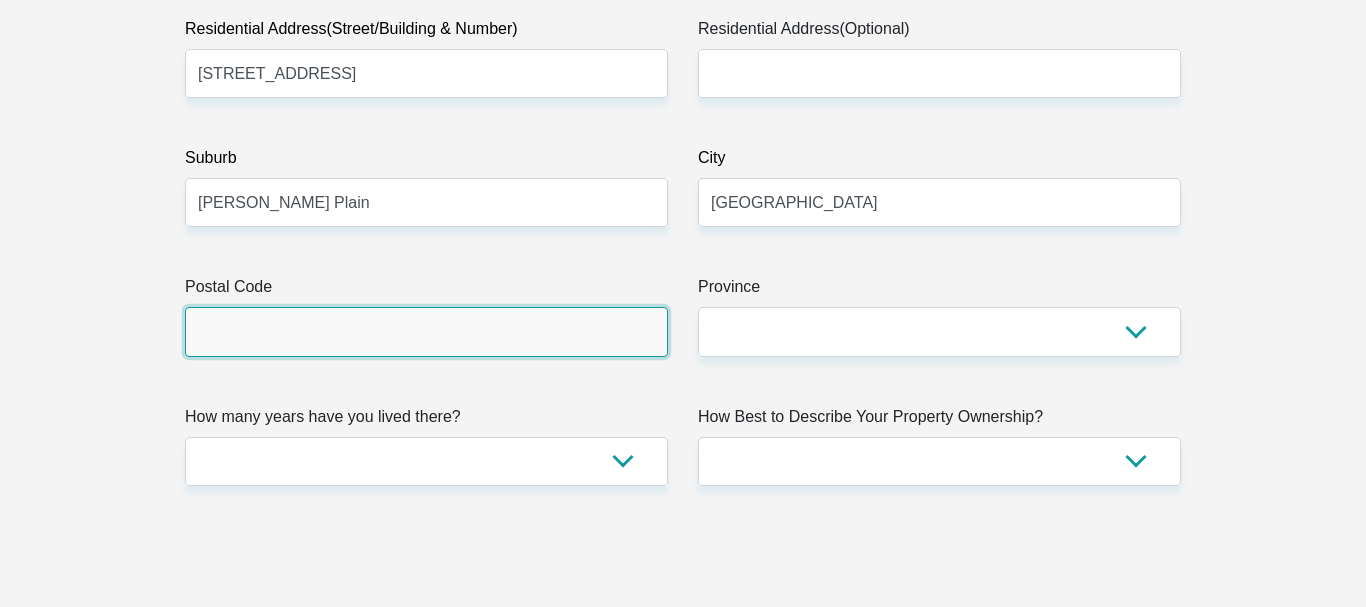 click on "Postal Code" at bounding box center (426, 331) 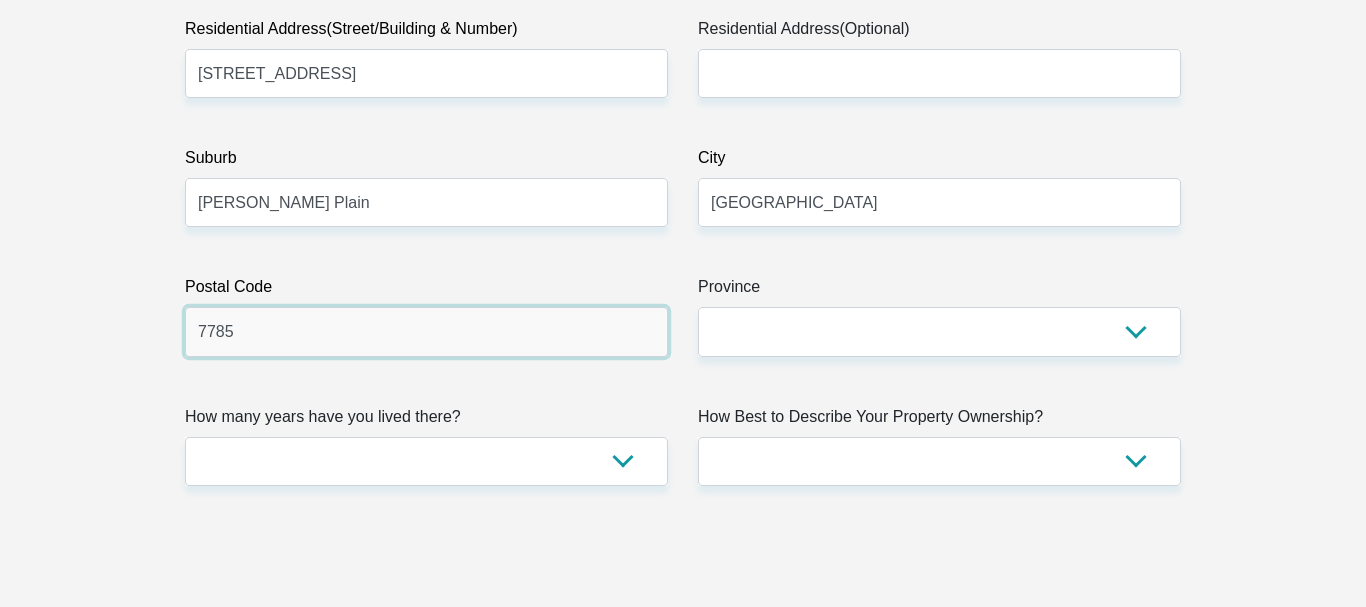 type on "7785" 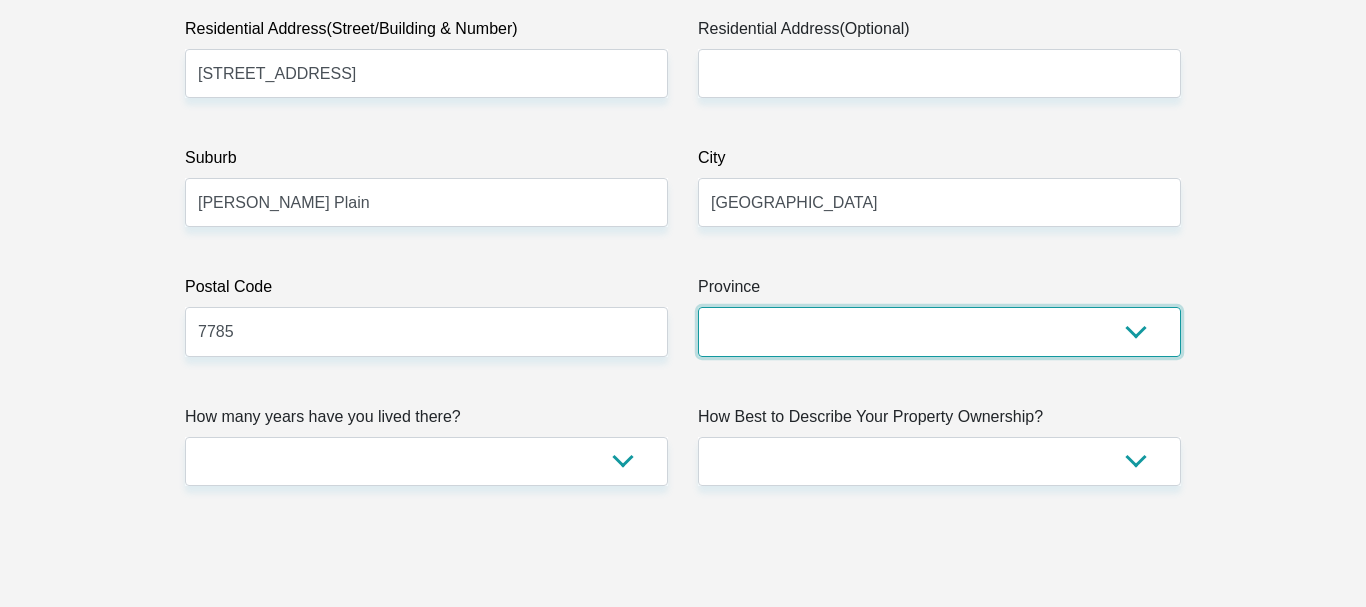 click on "Eastern Cape
Free State
Gauteng
KwaZulu-Natal
Limpopo
Mpumalanga
Northern Cape
North West
Western Cape" at bounding box center (939, 331) 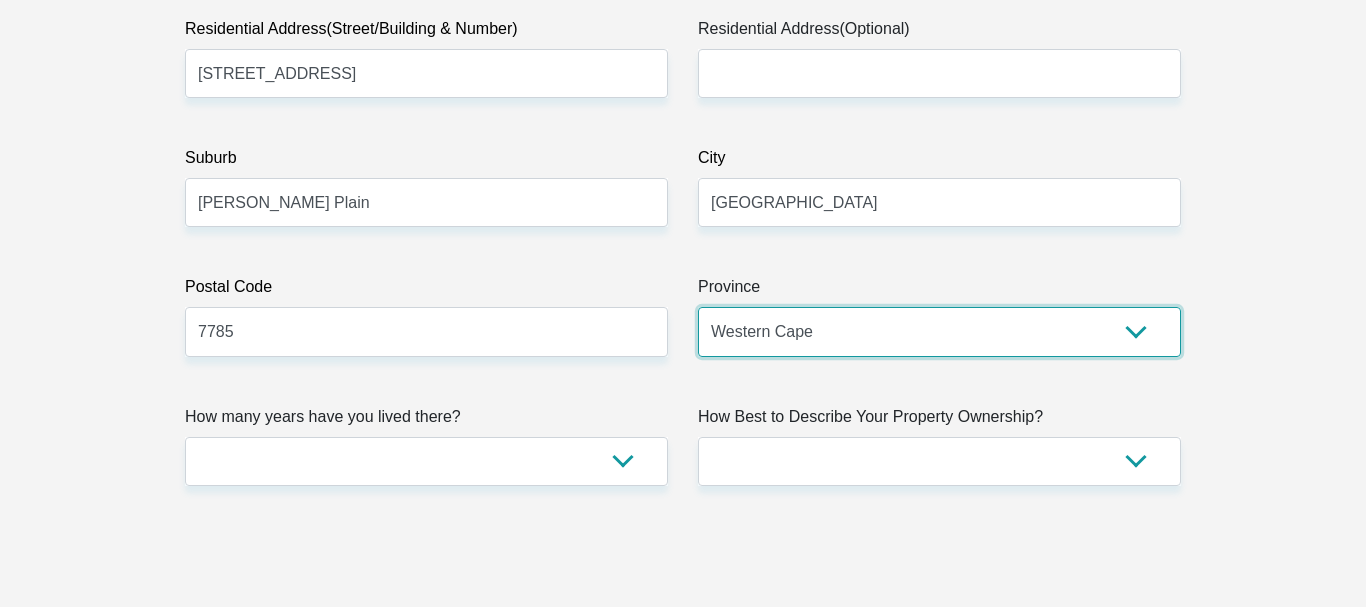 click on "Western Cape" at bounding box center [0, 0] 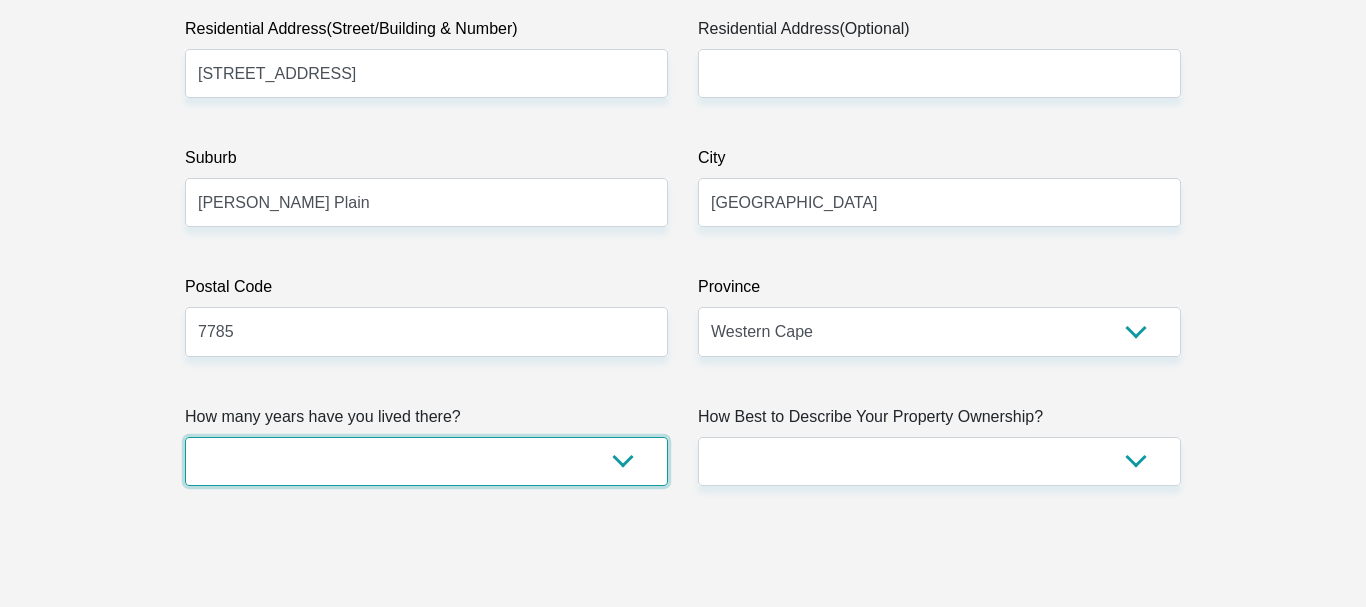 click on "less than 1 year
1-3 years
3-5 years
5+ years" at bounding box center [426, 461] 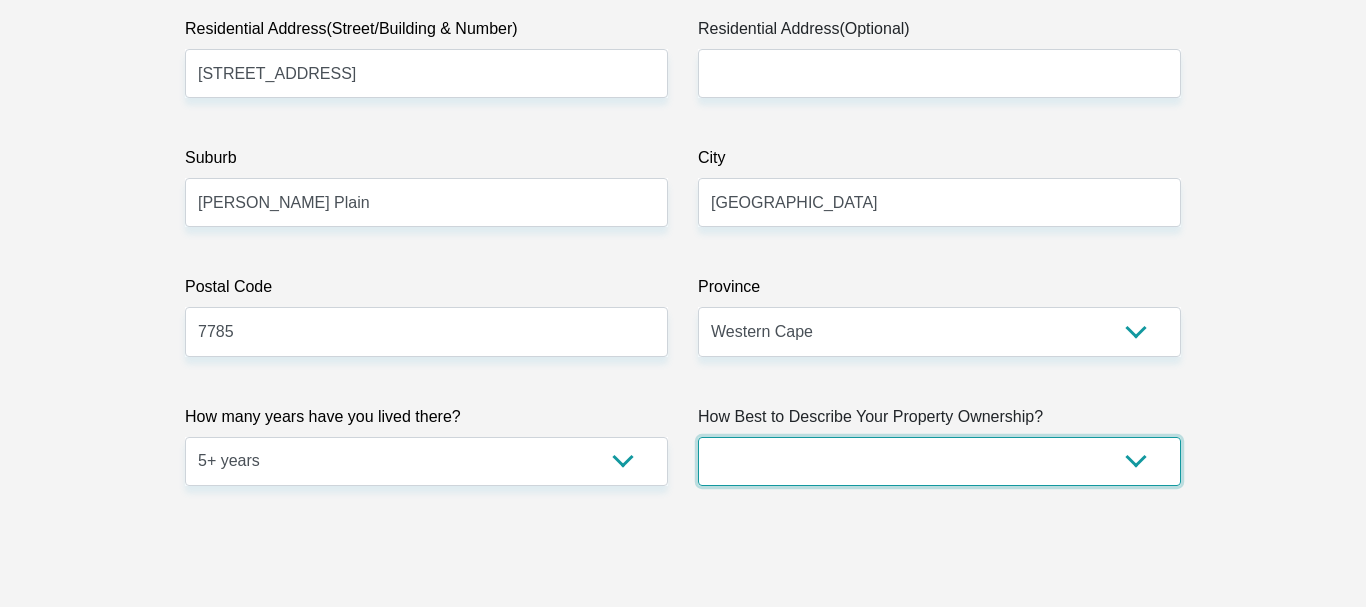 click on "Owned
Rented
Family Owned
Company Dwelling" at bounding box center (939, 461) 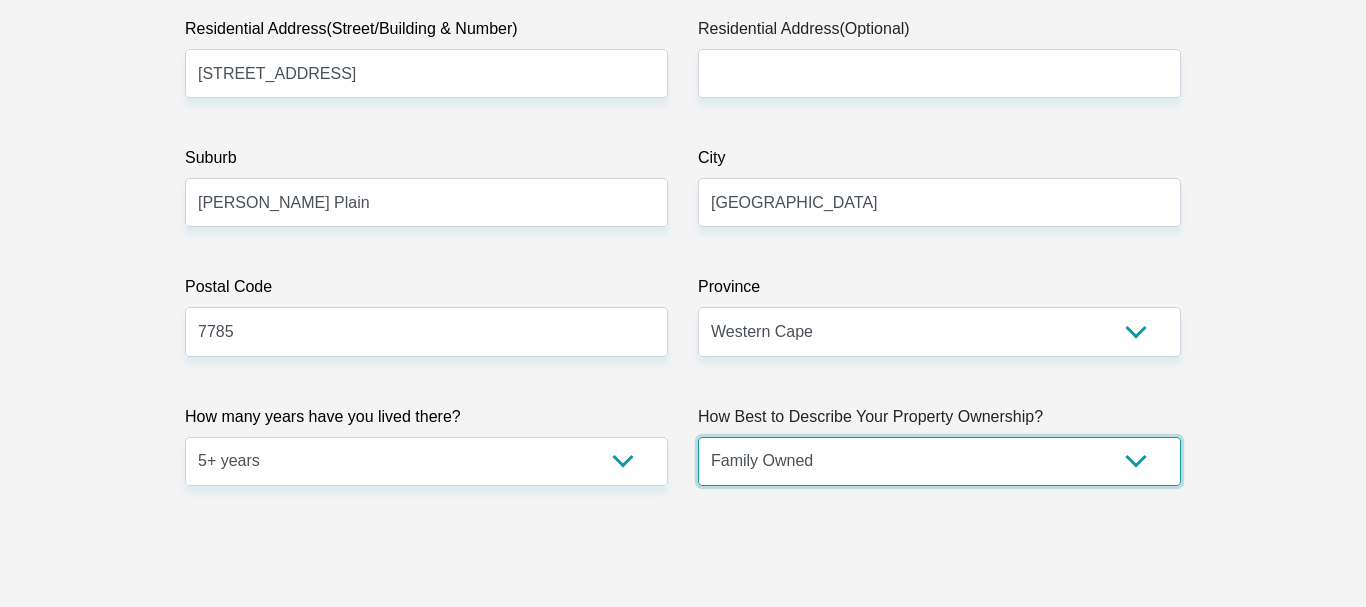 click on "Family Owned" at bounding box center [0, 0] 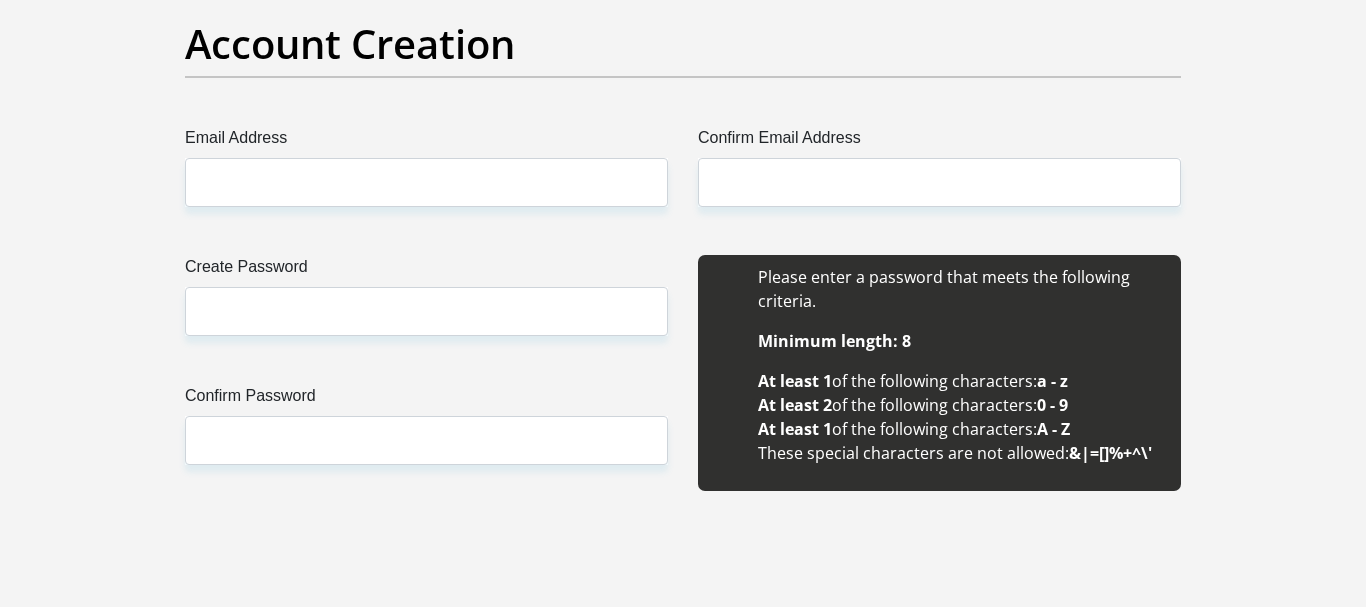 scroll, scrollTop: 1712, scrollLeft: 0, axis: vertical 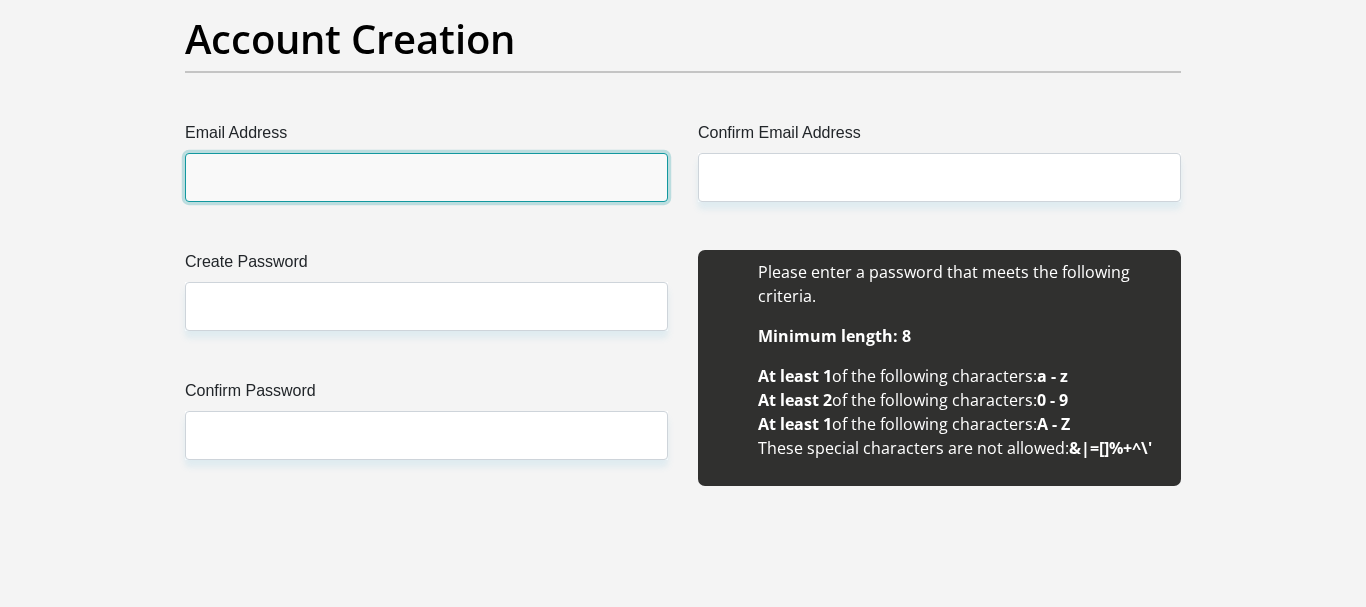 click on "Email Address" at bounding box center [426, 177] 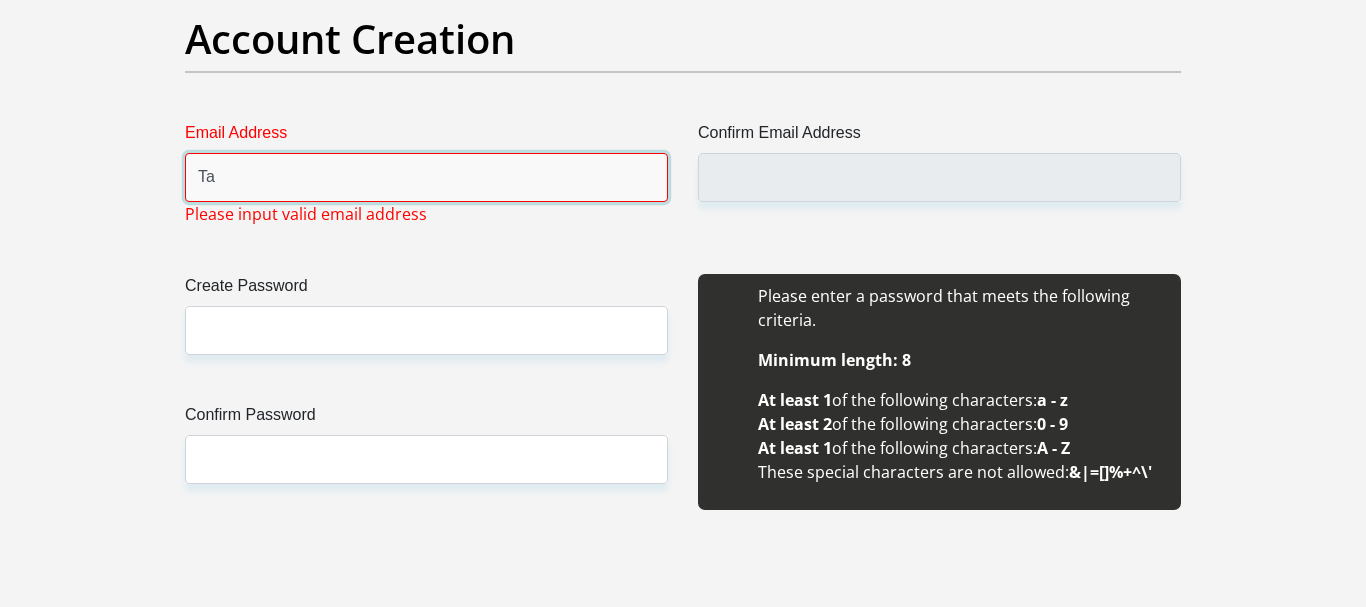 type on "T" 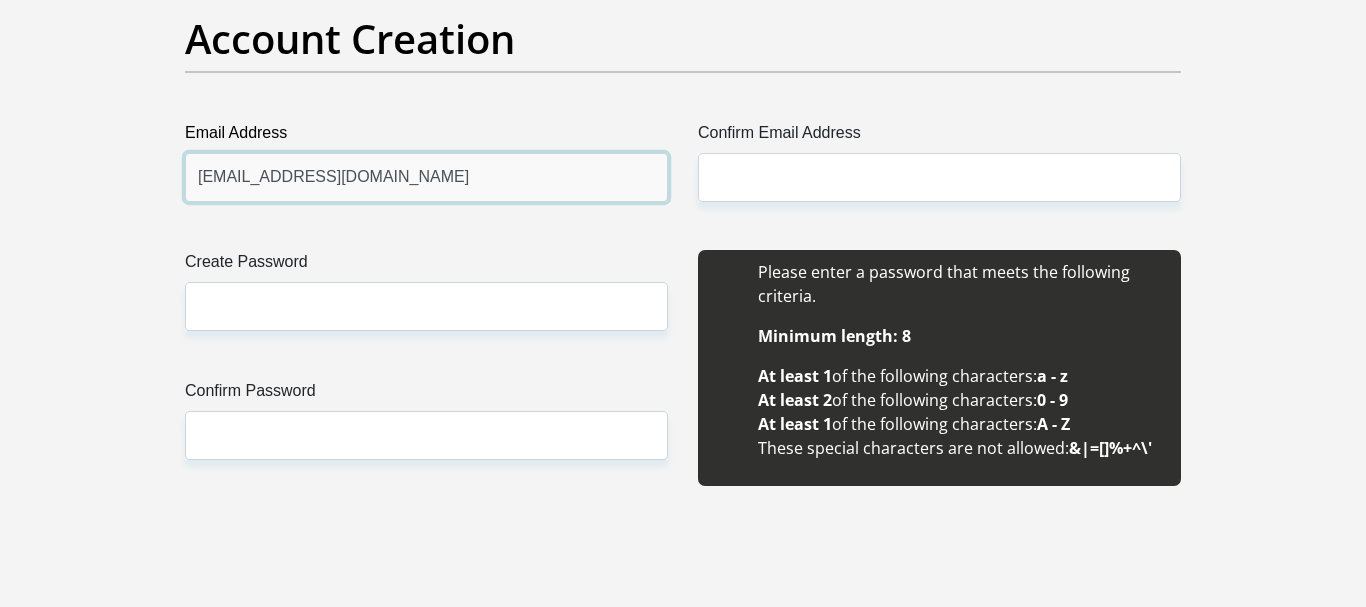 type on "tatumisaacs4@gmail.com" 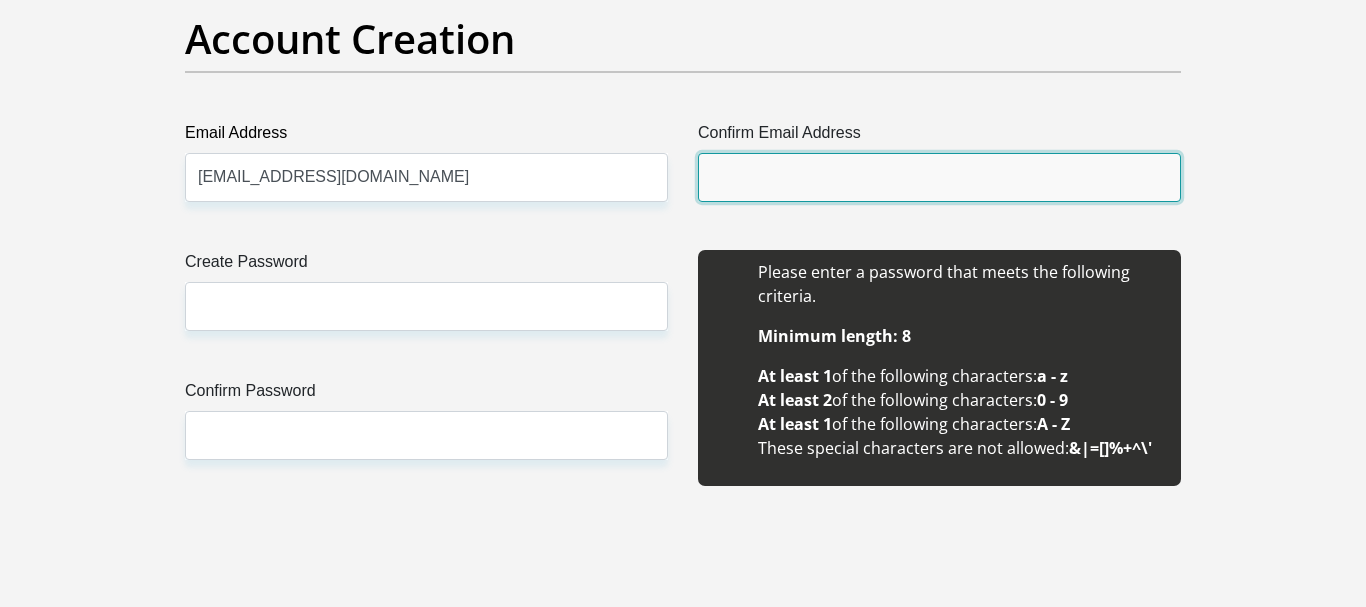 click on "Confirm Email Address" at bounding box center (939, 177) 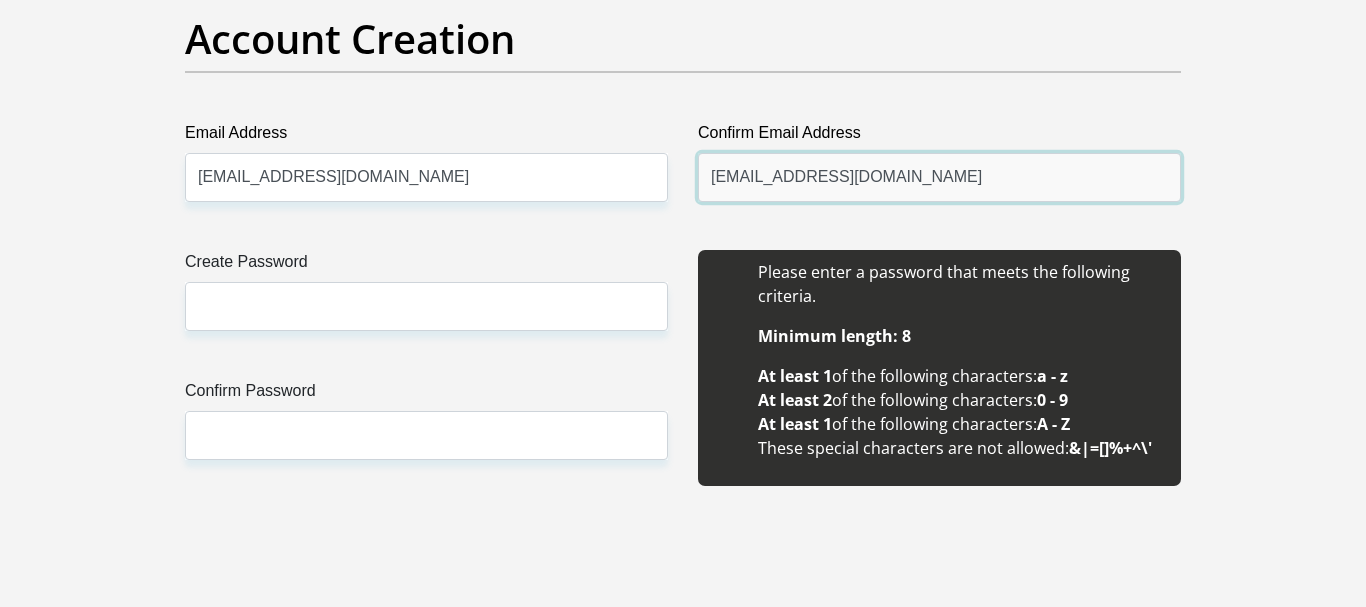 type on "tatumisaacs4@gmail.com" 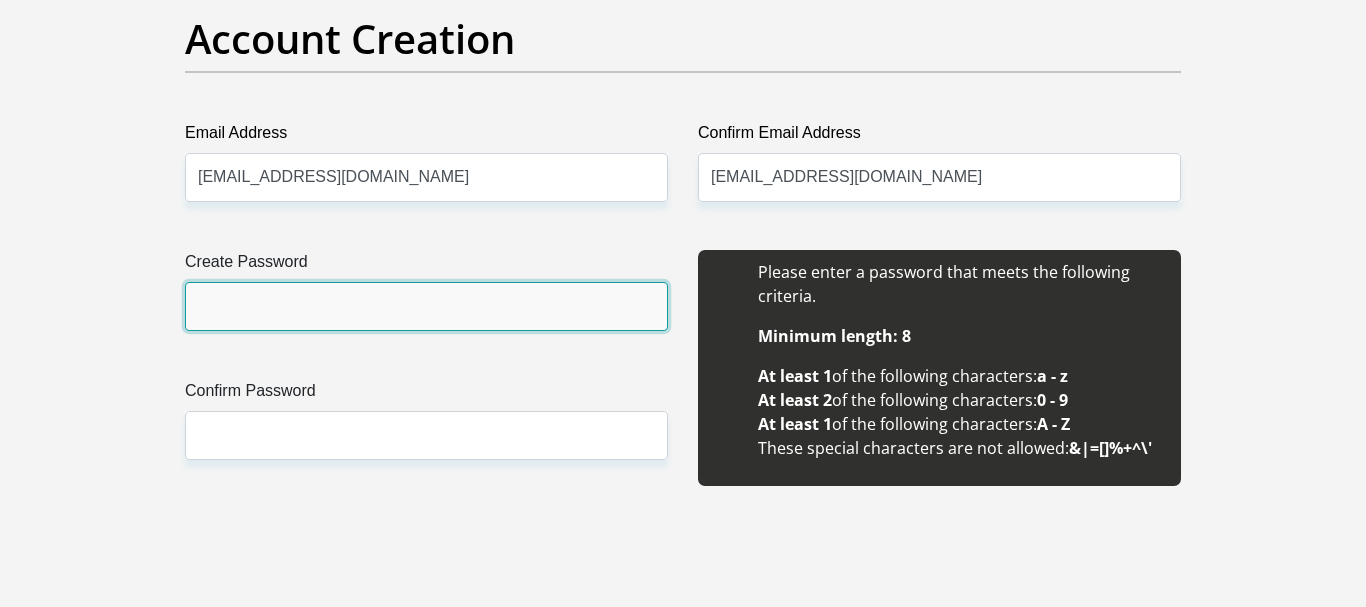 click on "Create Password" at bounding box center [426, 306] 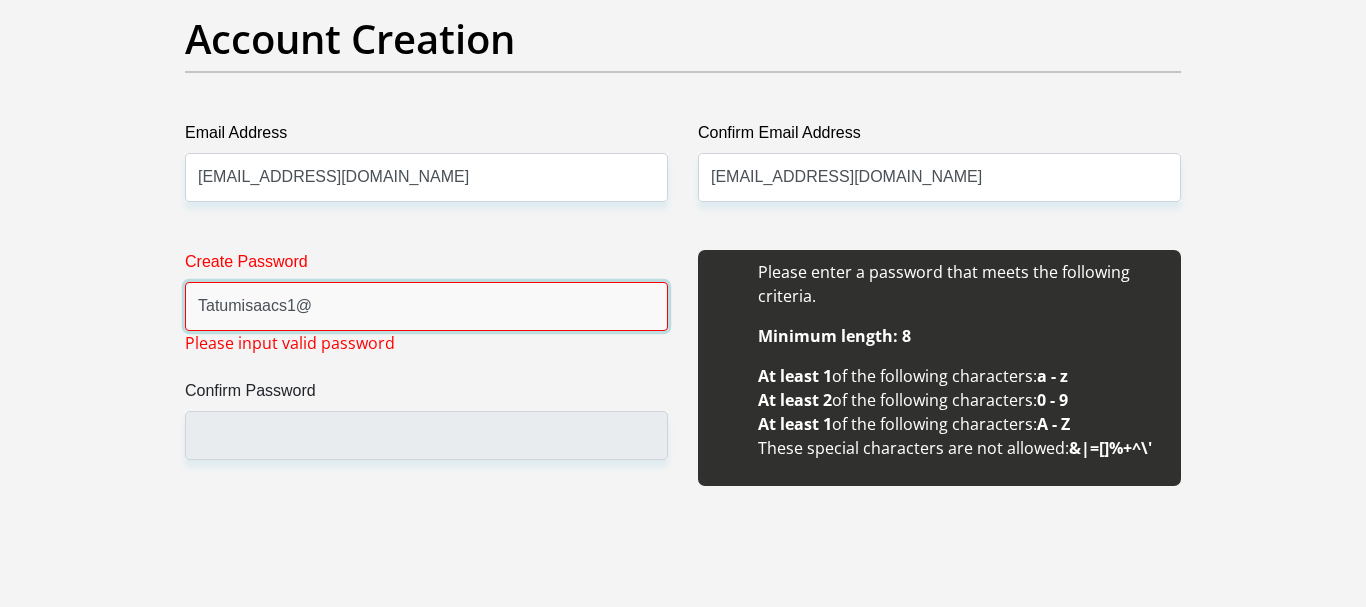 type on "Tatumisaacs1@" 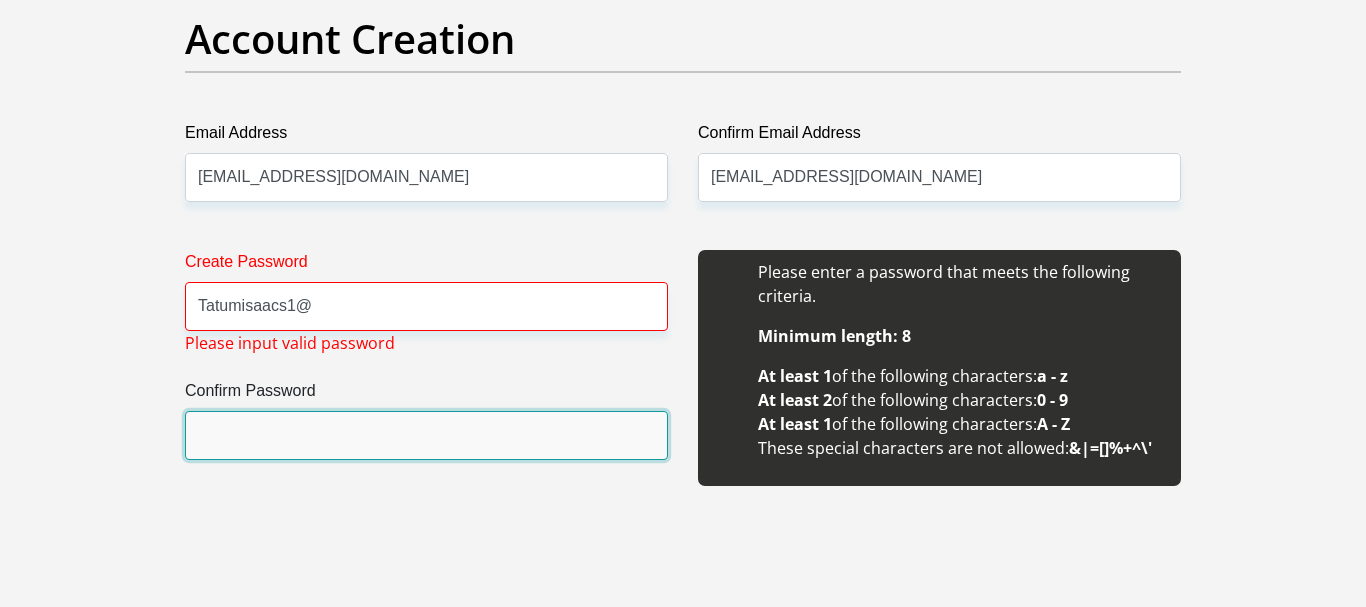 click on "Confirm Password" at bounding box center [426, 435] 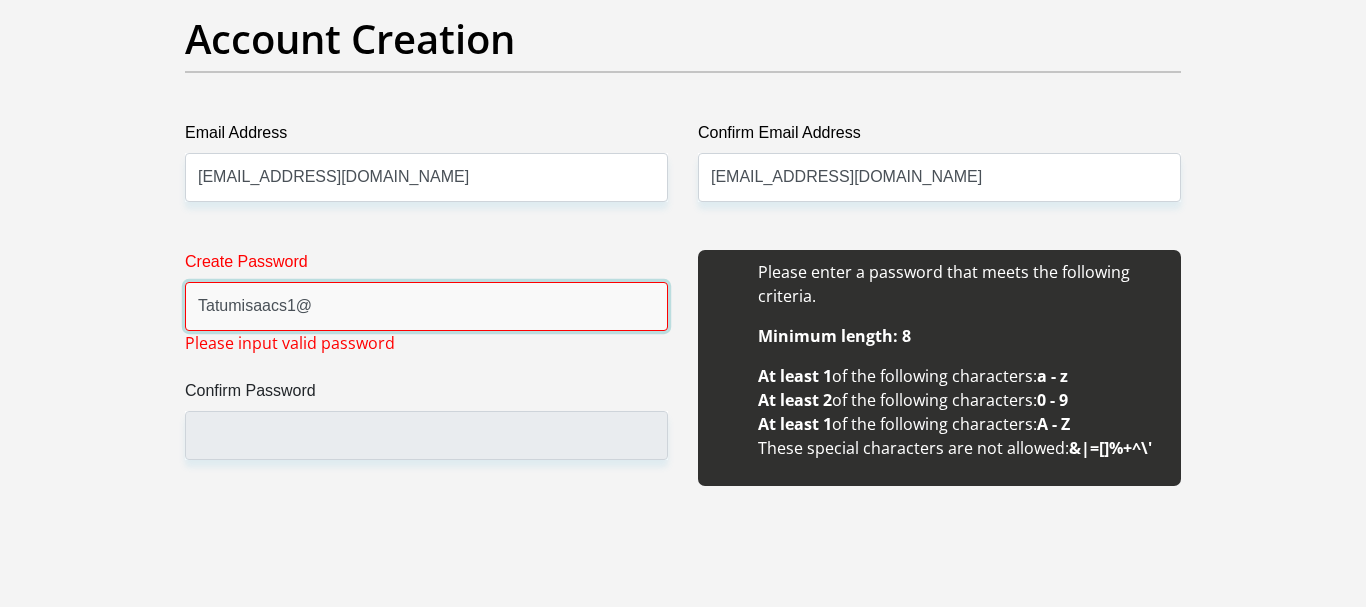 drag, startPoint x: 335, startPoint y: 299, endPoint x: 149, endPoint y: 311, distance: 186.38669 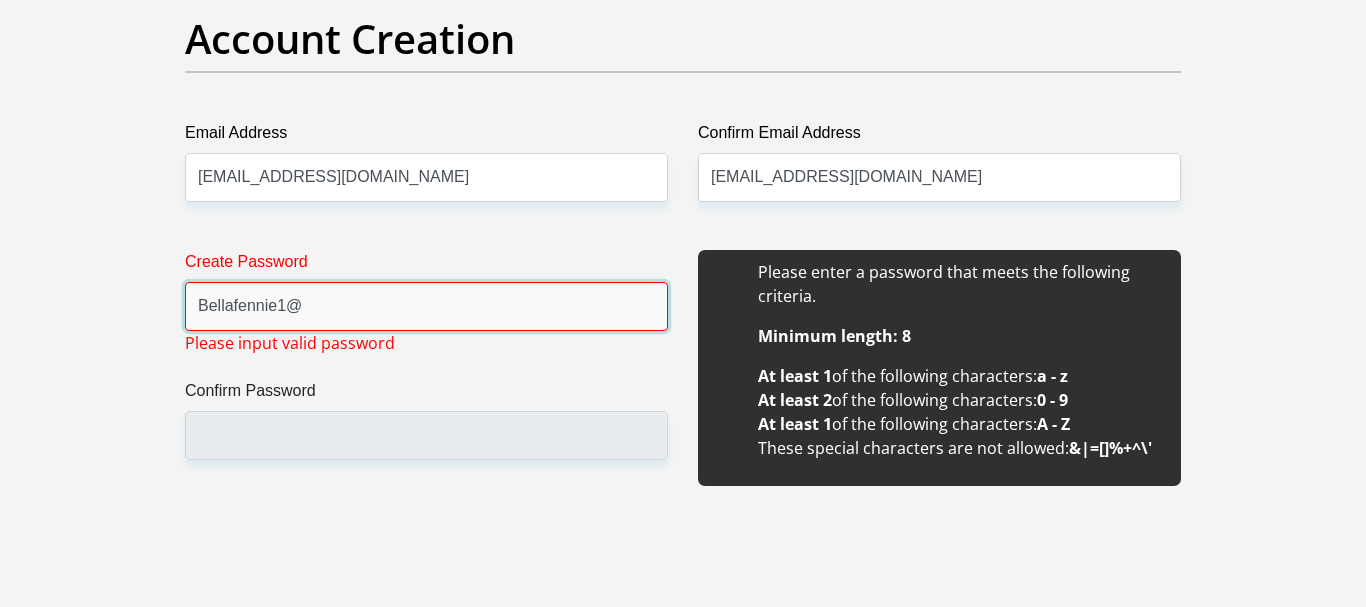 type on "Bellafennie1@" 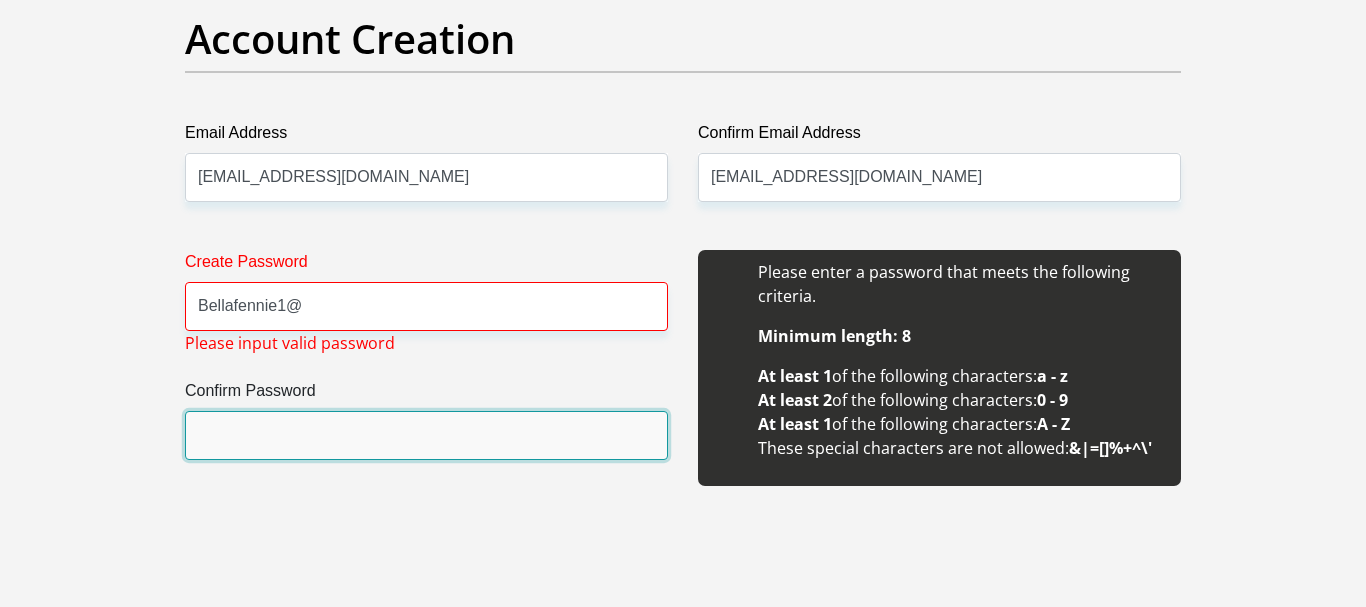 click on "Confirm Password" at bounding box center [426, 435] 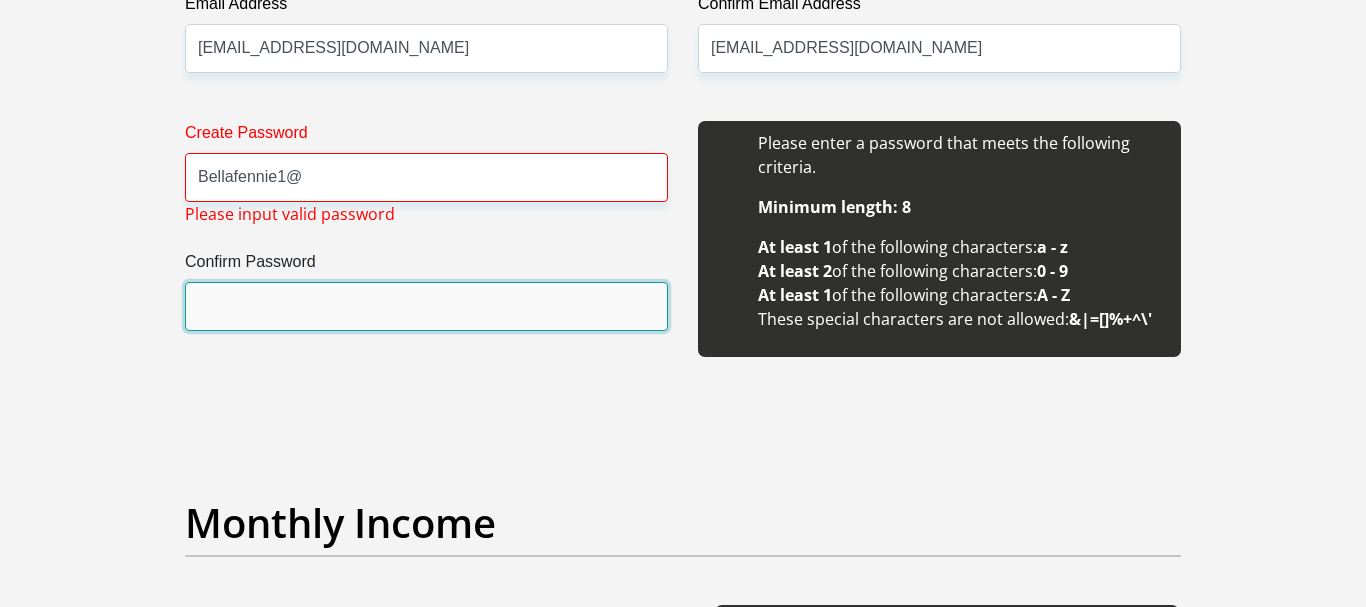 scroll, scrollTop: 1840, scrollLeft: 0, axis: vertical 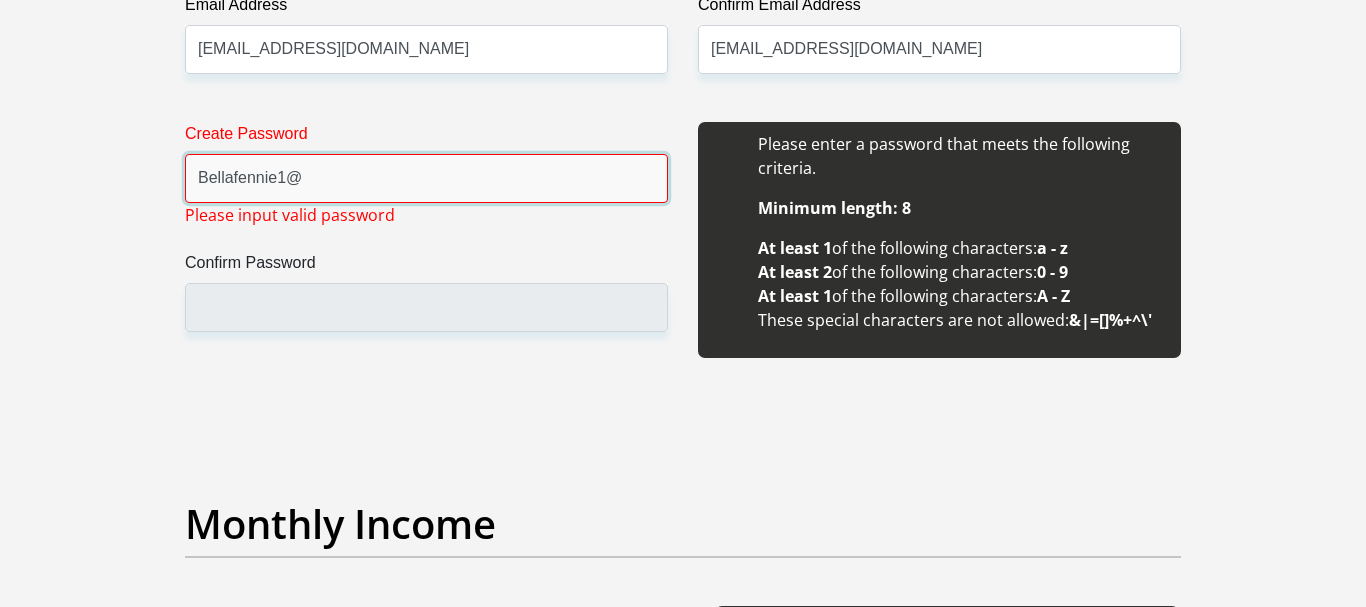 drag, startPoint x: 305, startPoint y: 189, endPoint x: 169, endPoint y: 184, distance: 136.09187 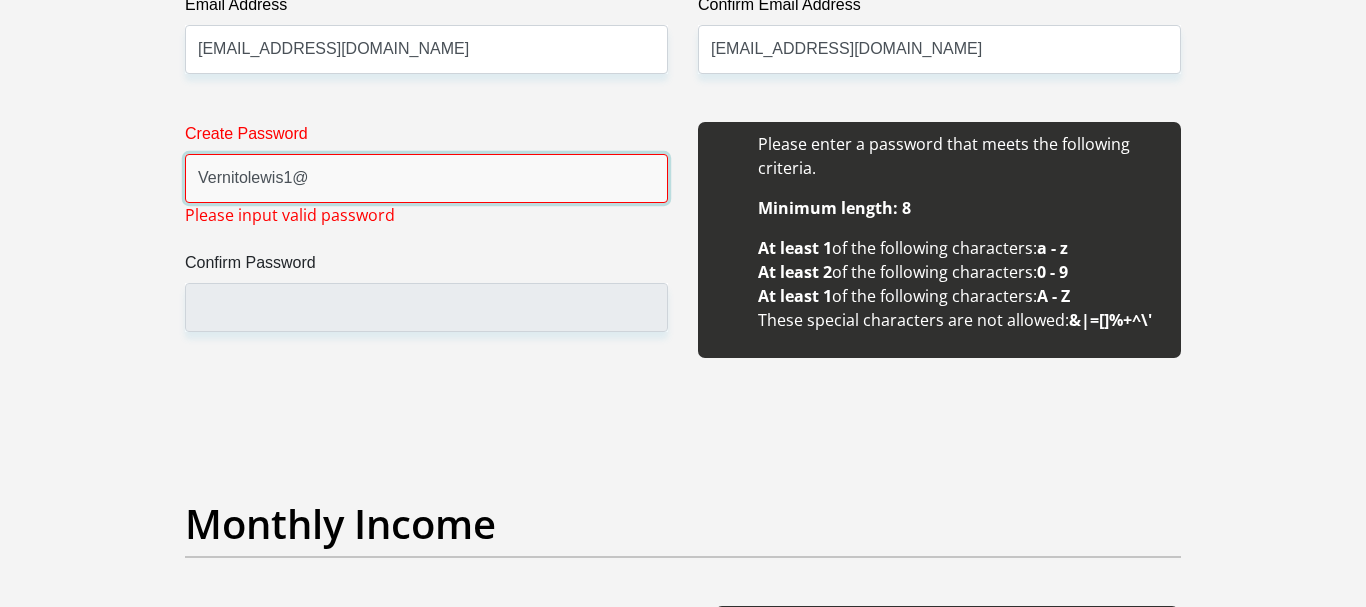 type on "Vernitolewis1@" 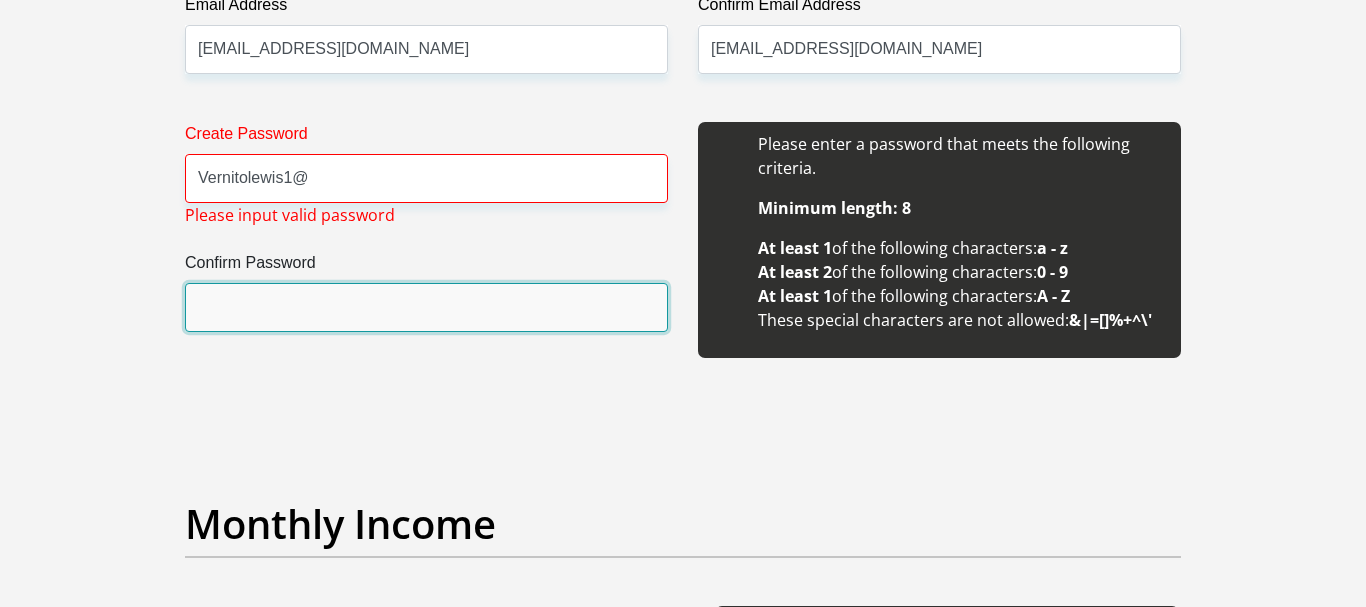 click on "Confirm Password" at bounding box center (426, 307) 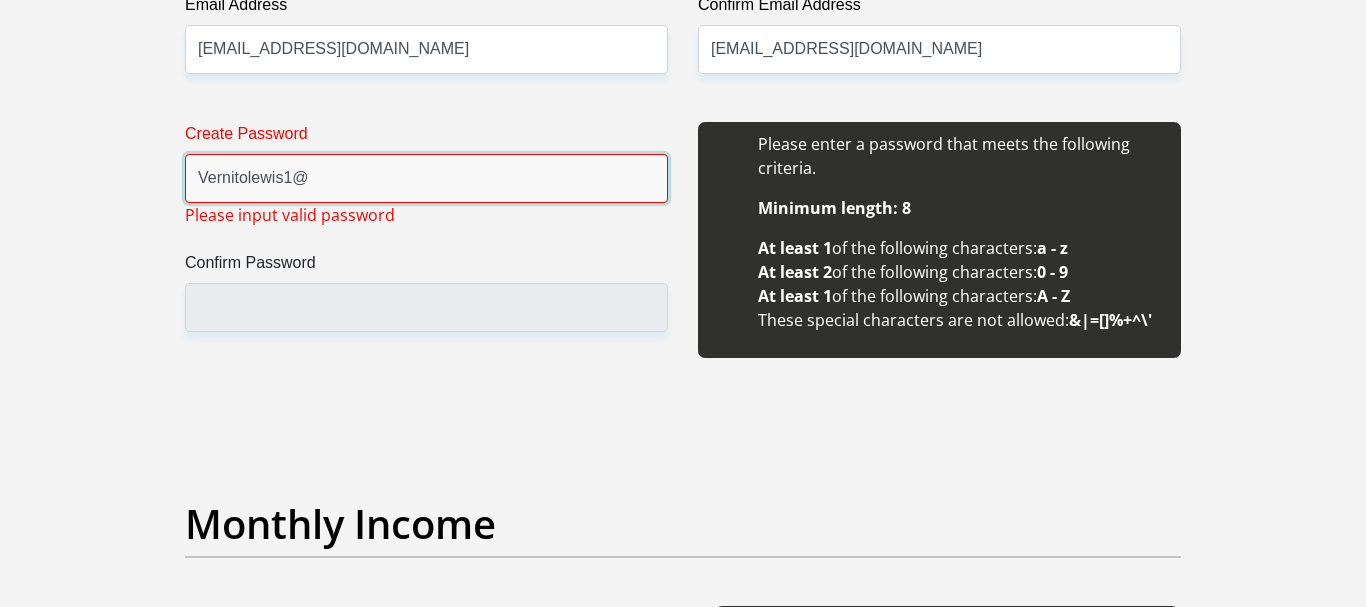 click on "Vernitolewis1@" at bounding box center (426, 178) 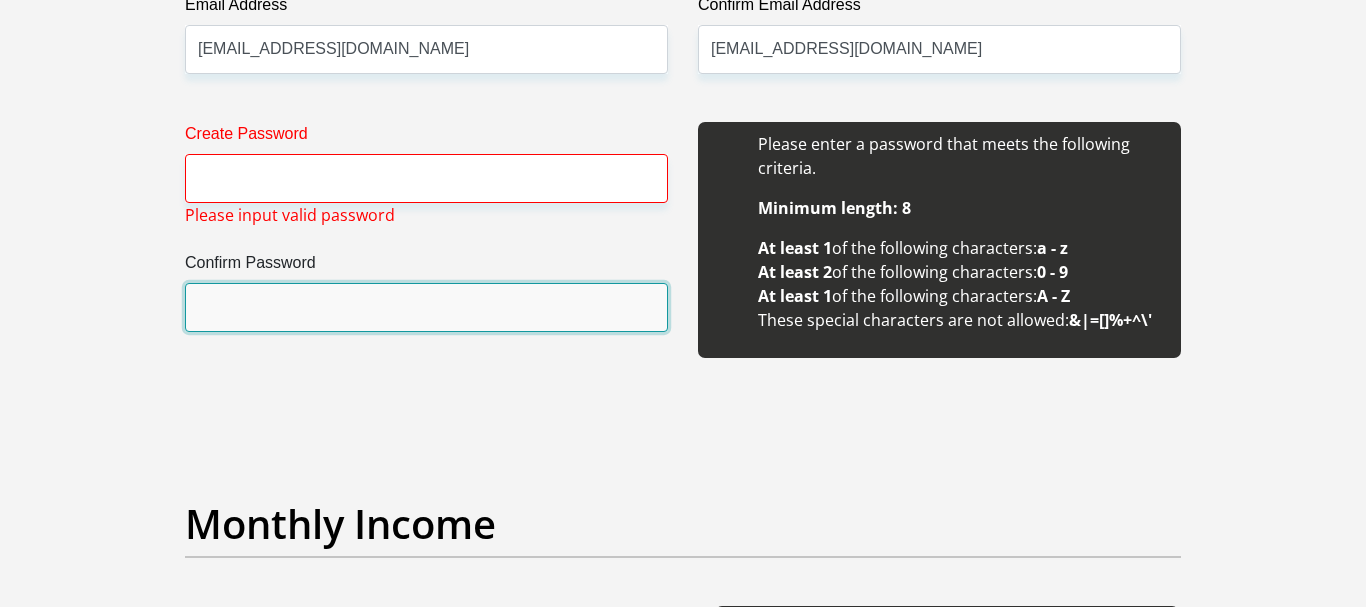 click on "Confirm Password" at bounding box center (426, 307) 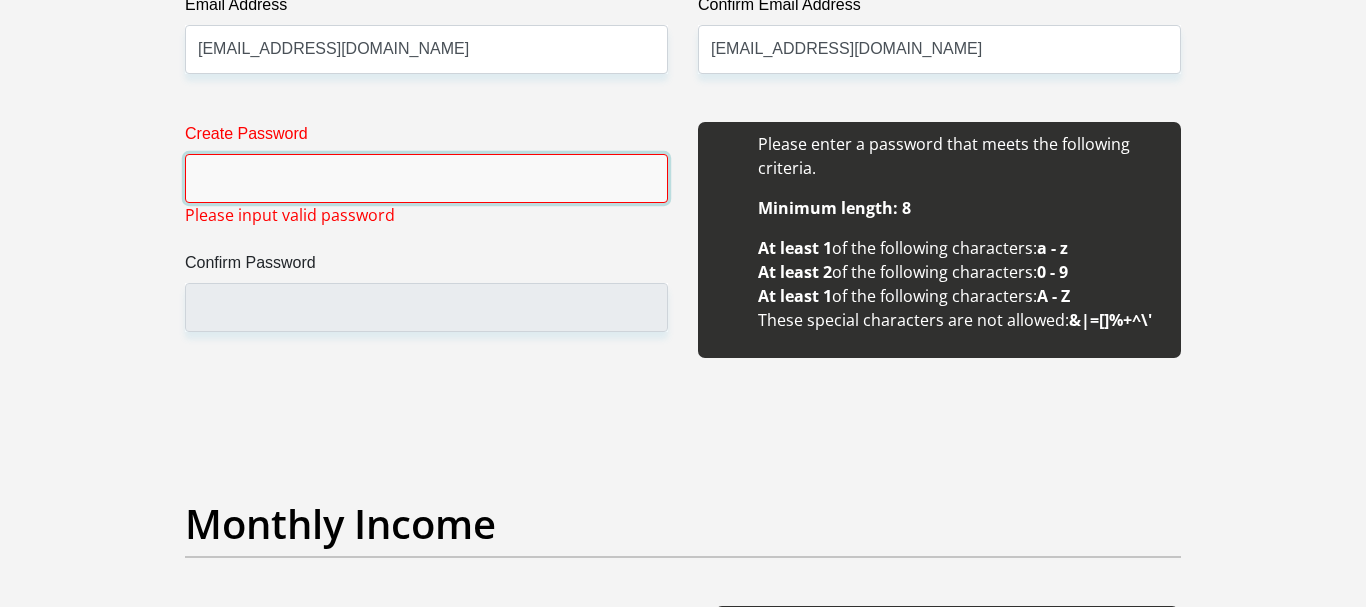 click on "Create Password" at bounding box center [426, 178] 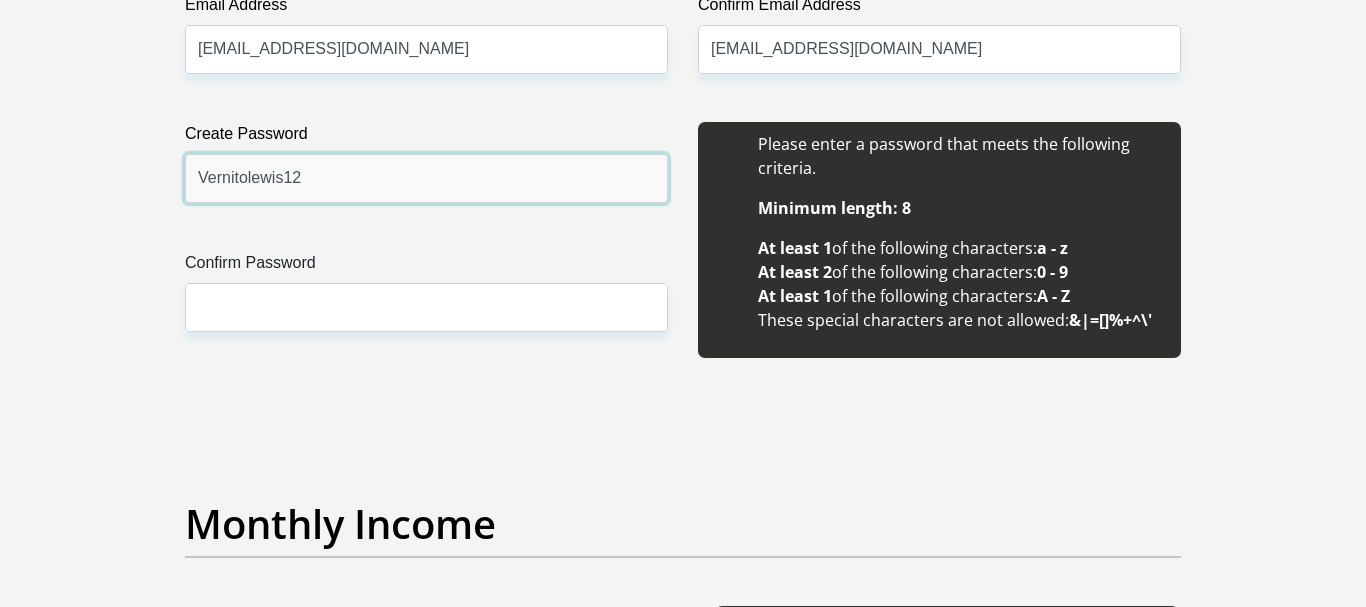 type on "Vernitolewis12" 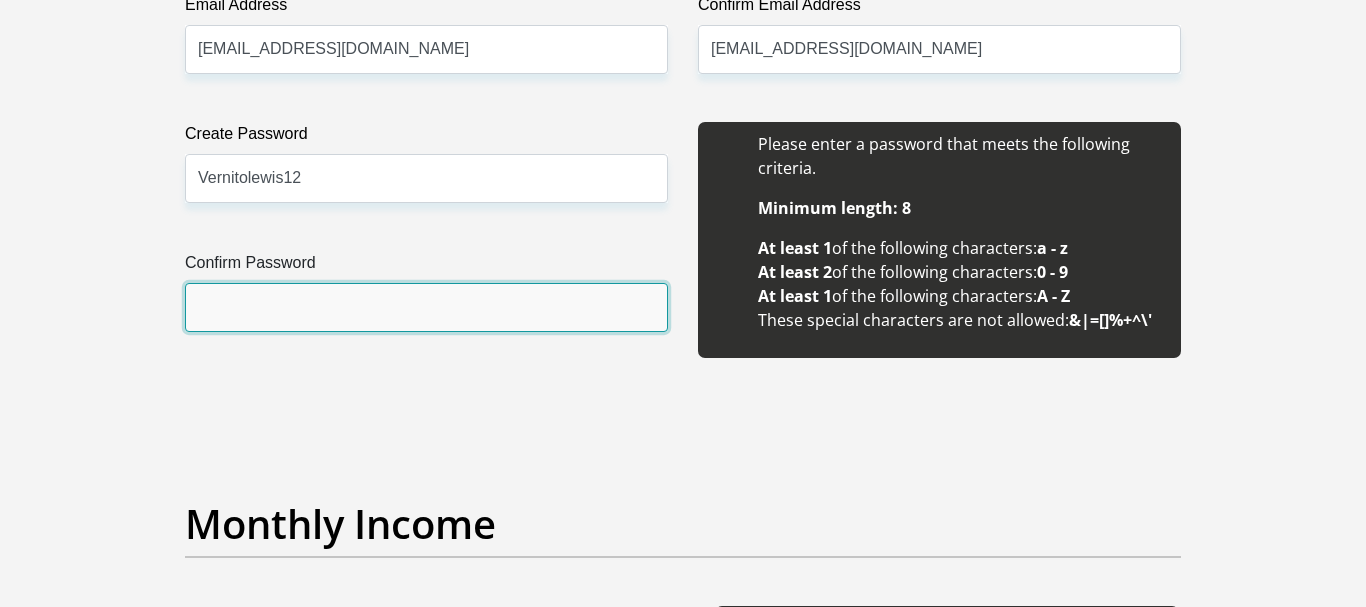 click on "Confirm Password" at bounding box center (426, 307) 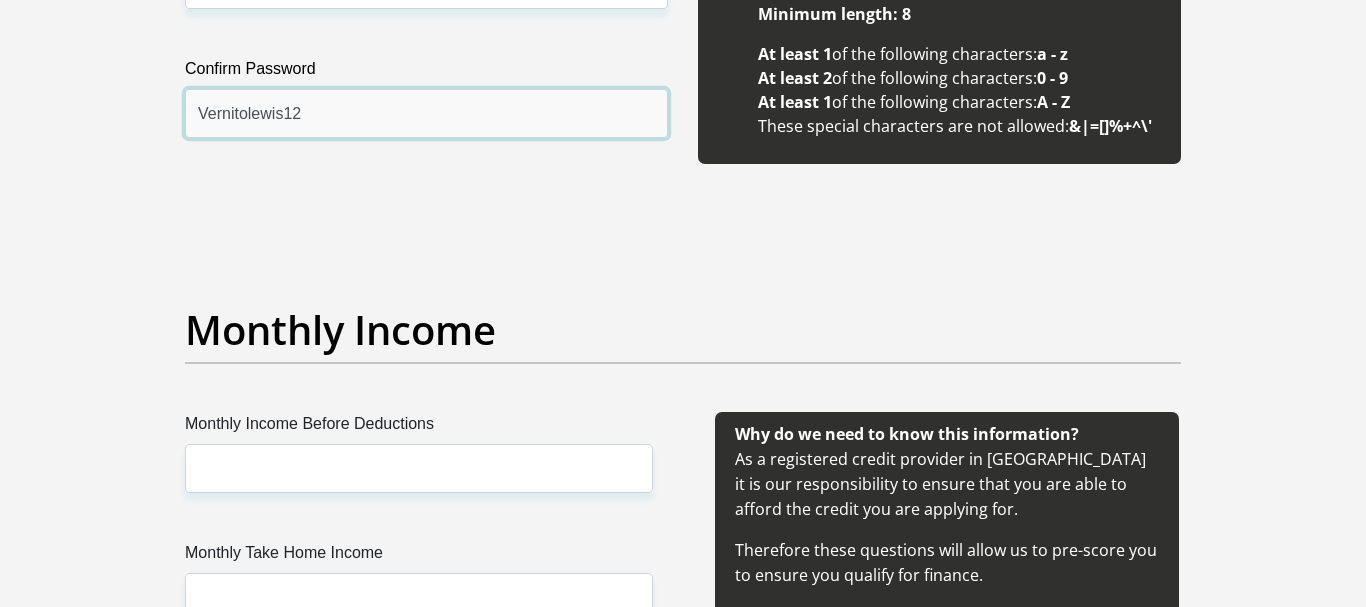 scroll, scrollTop: 2264, scrollLeft: 0, axis: vertical 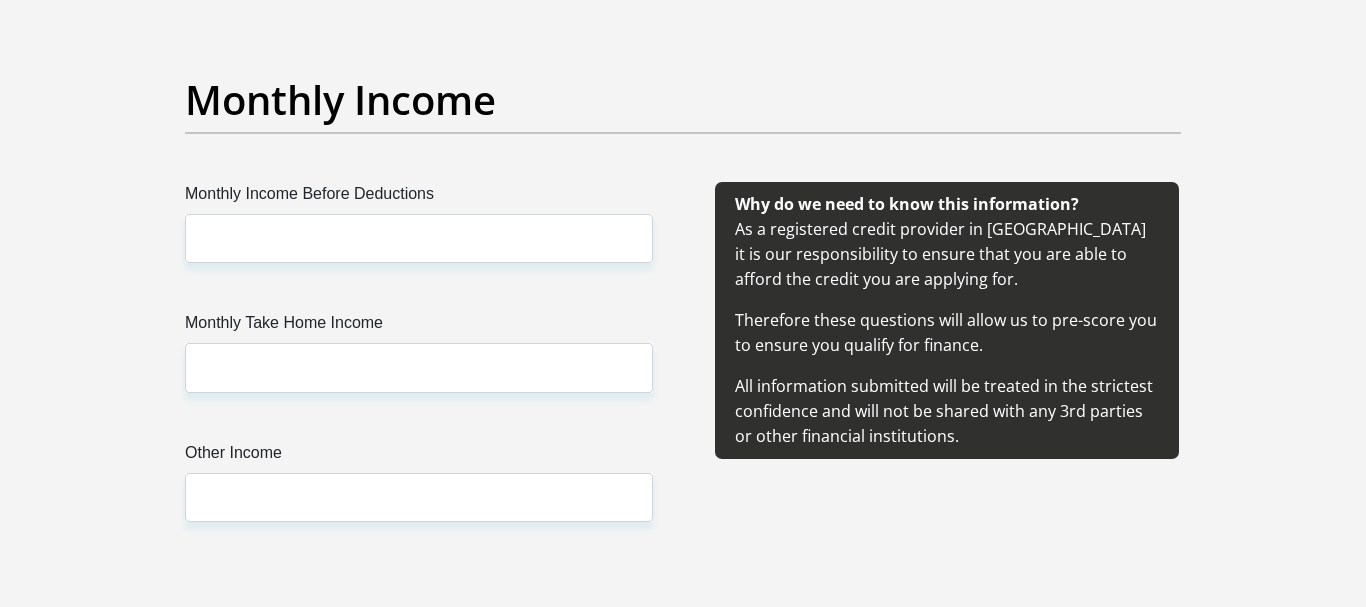 type on "Vernitolewis12" 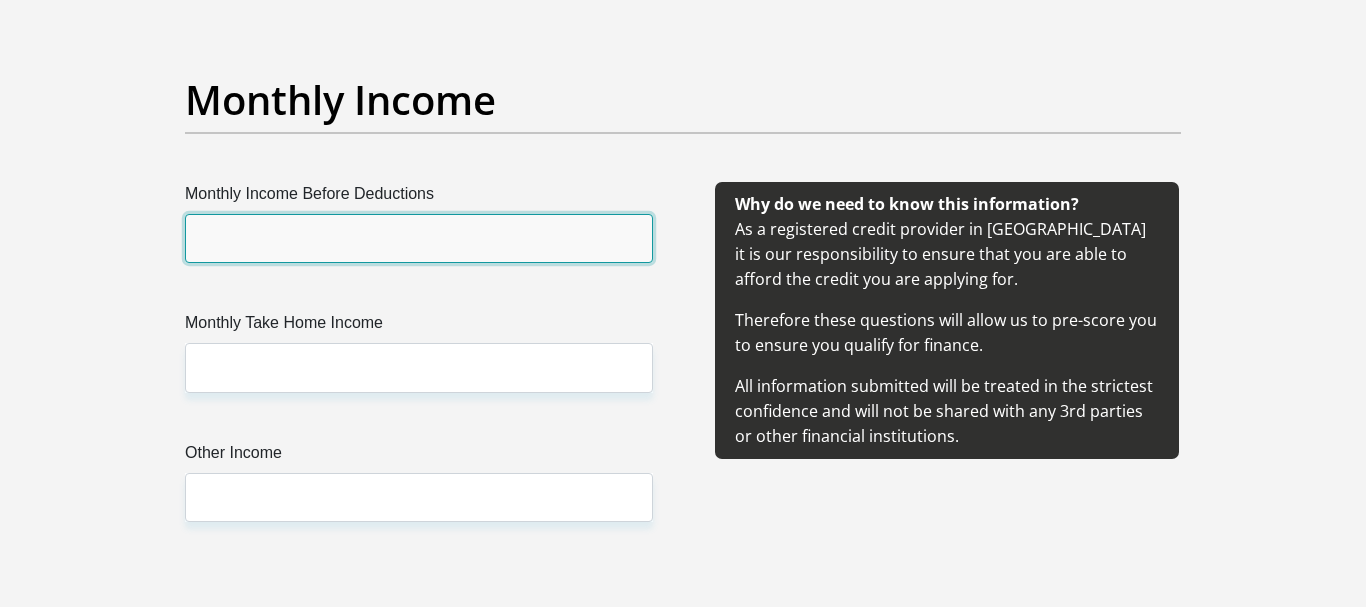 click on "Monthly Income Before Deductions" at bounding box center (419, 238) 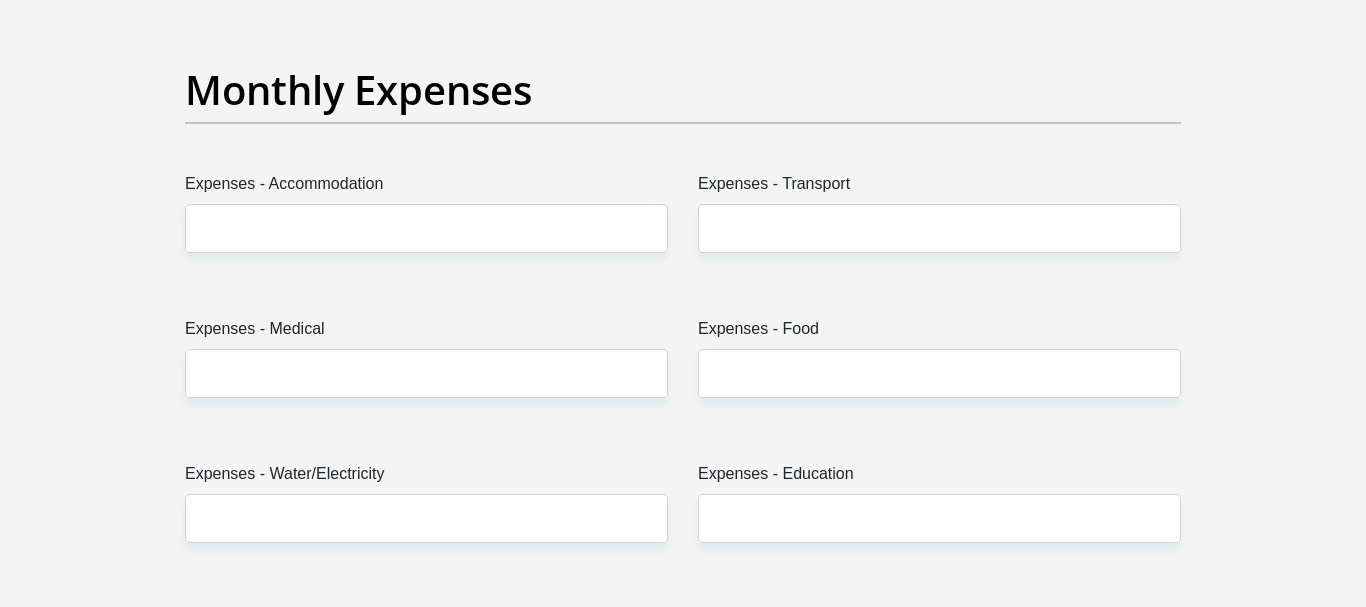 scroll, scrollTop: 2847, scrollLeft: 0, axis: vertical 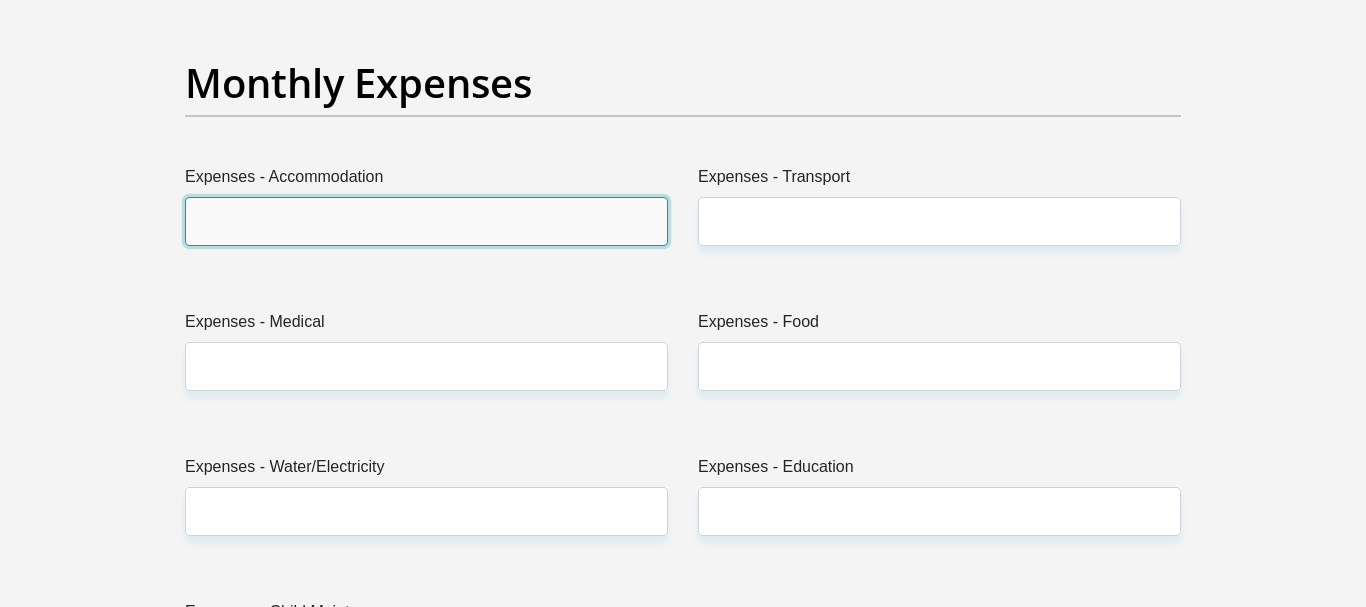 click on "Expenses - Accommodation" at bounding box center [426, 221] 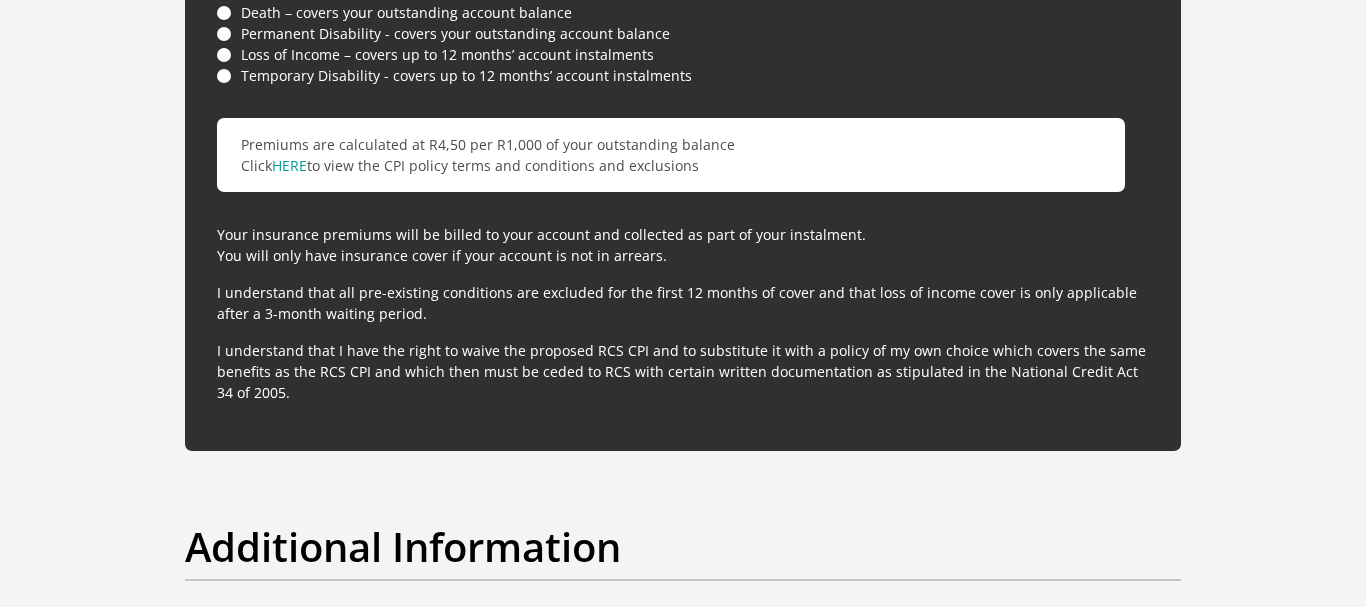scroll, scrollTop: 5424, scrollLeft: 0, axis: vertical 